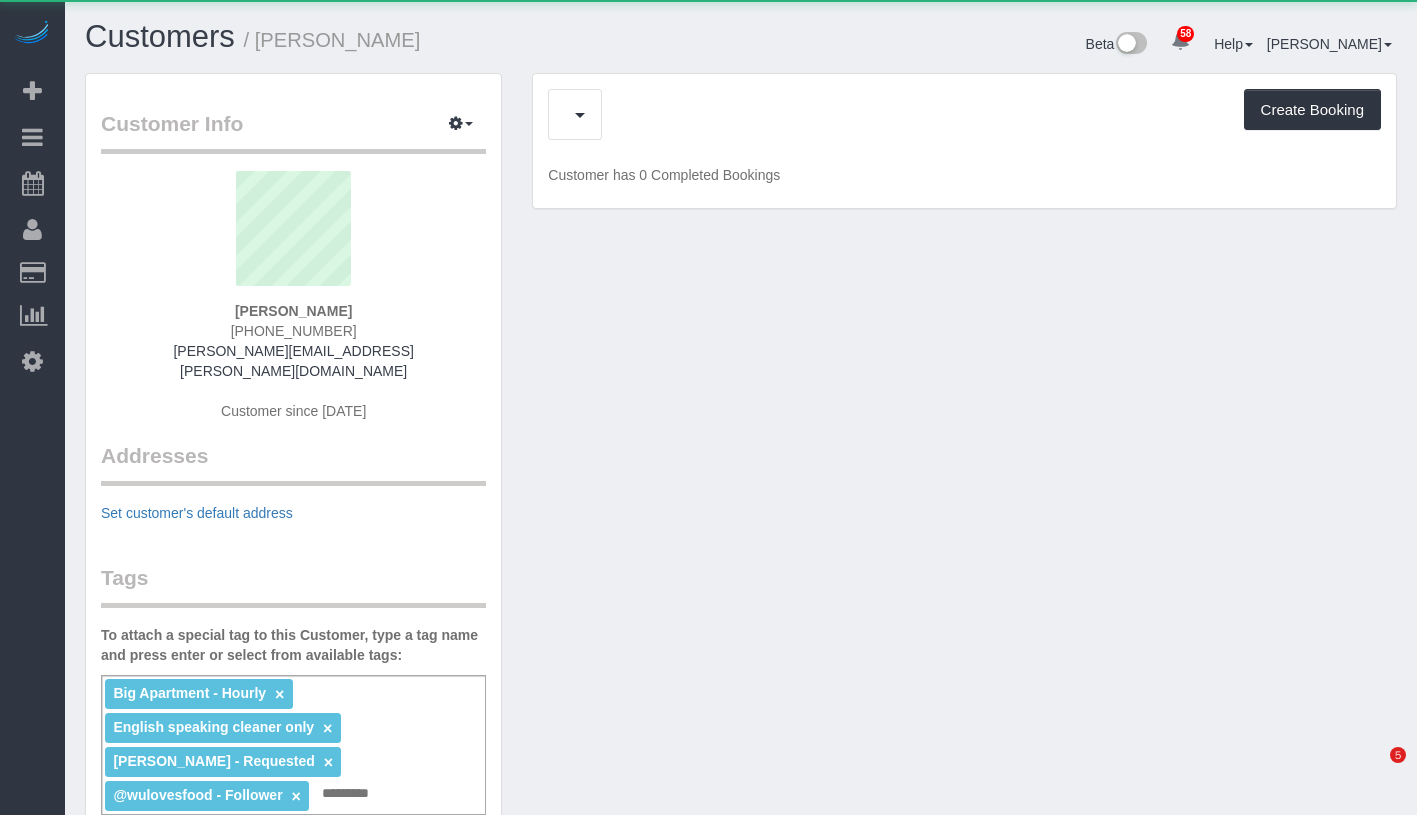 scroll, scrollTop: 0, scrollLeft: 0, axis: both 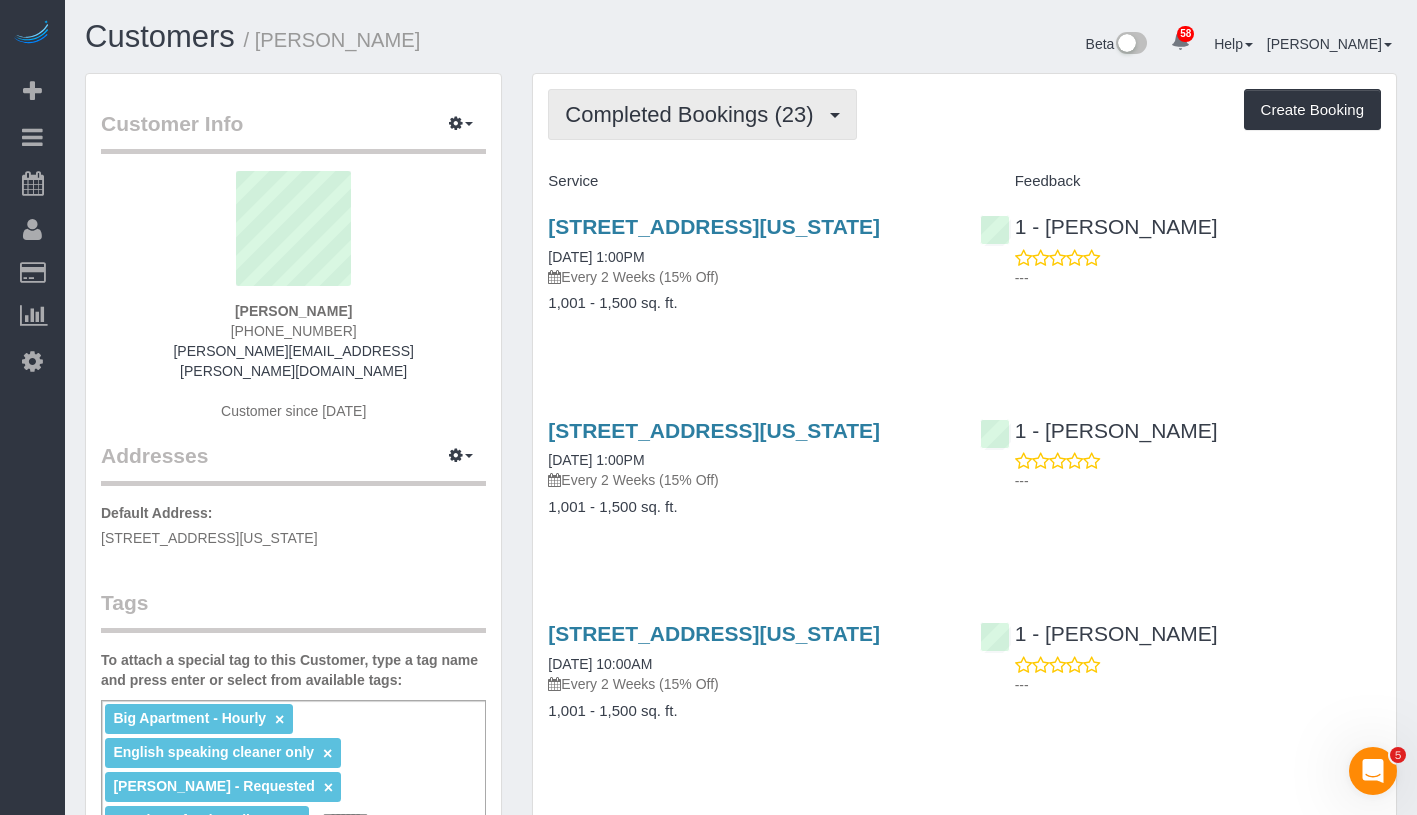 click on "Completed Bookings (23)" at bounding box center [702, 114] 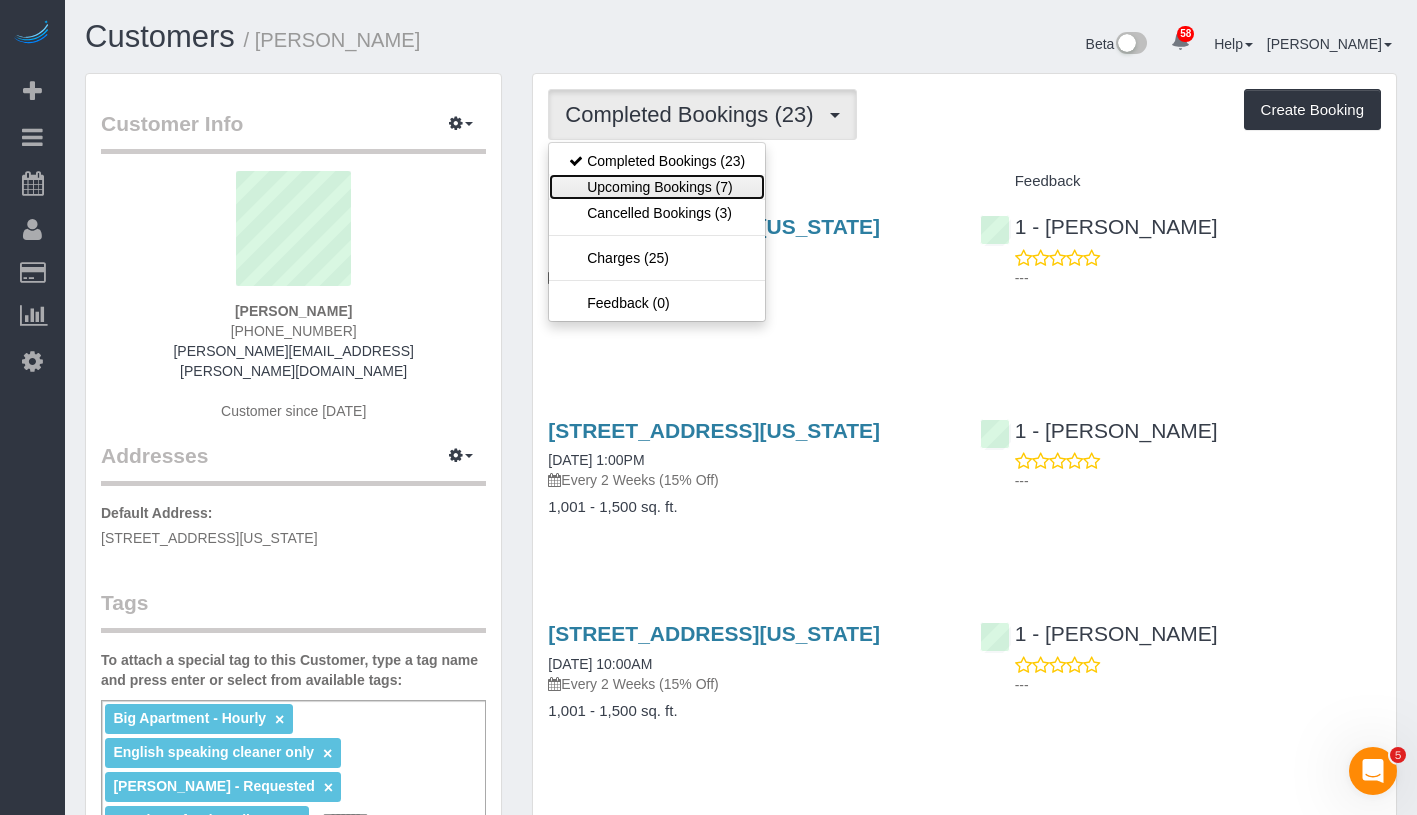 click on "Upcoming Bookings (7)" at bounding box center (657, 187) 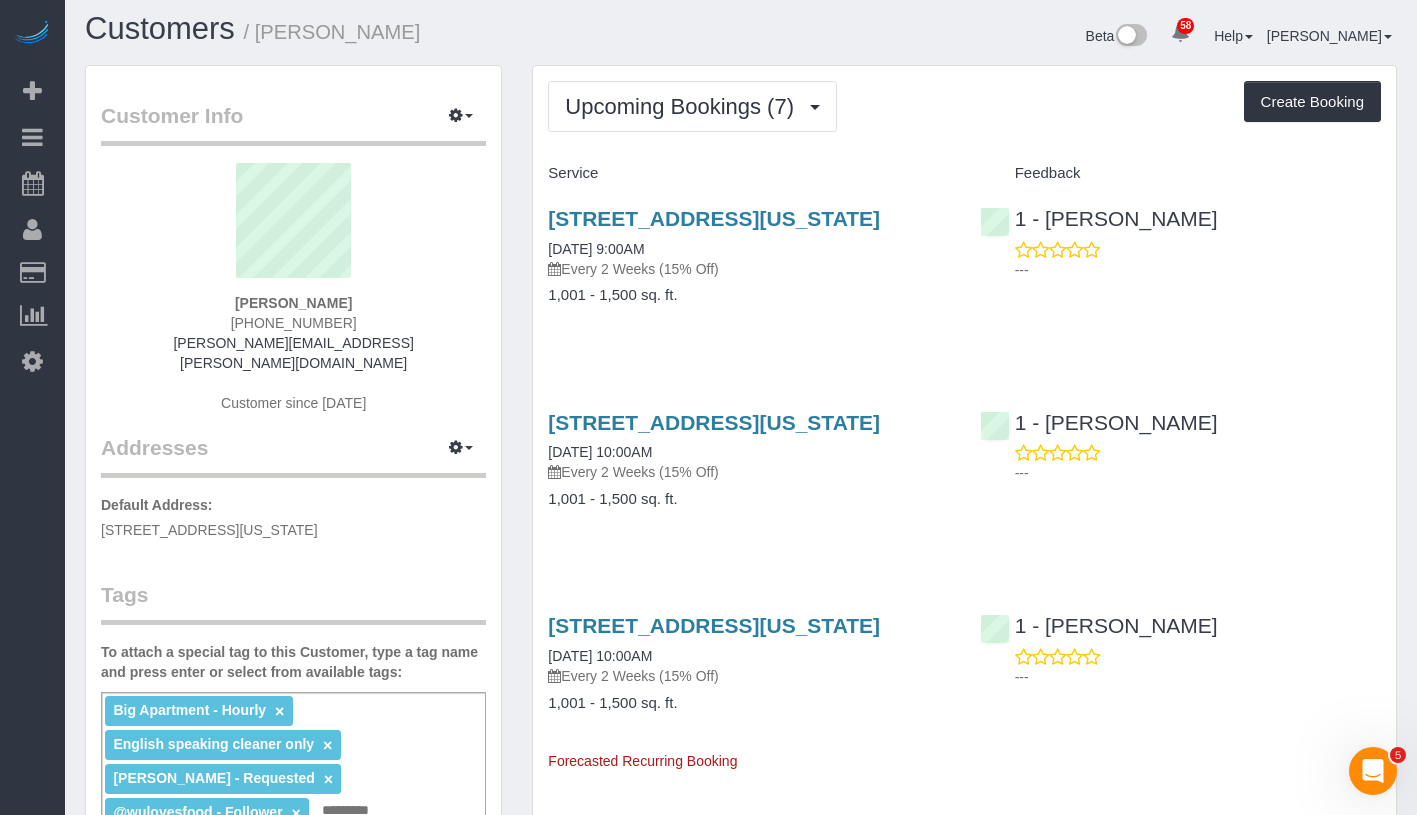 scroll, scrollTop: 15, scrollLeft: 0, axis: vertical 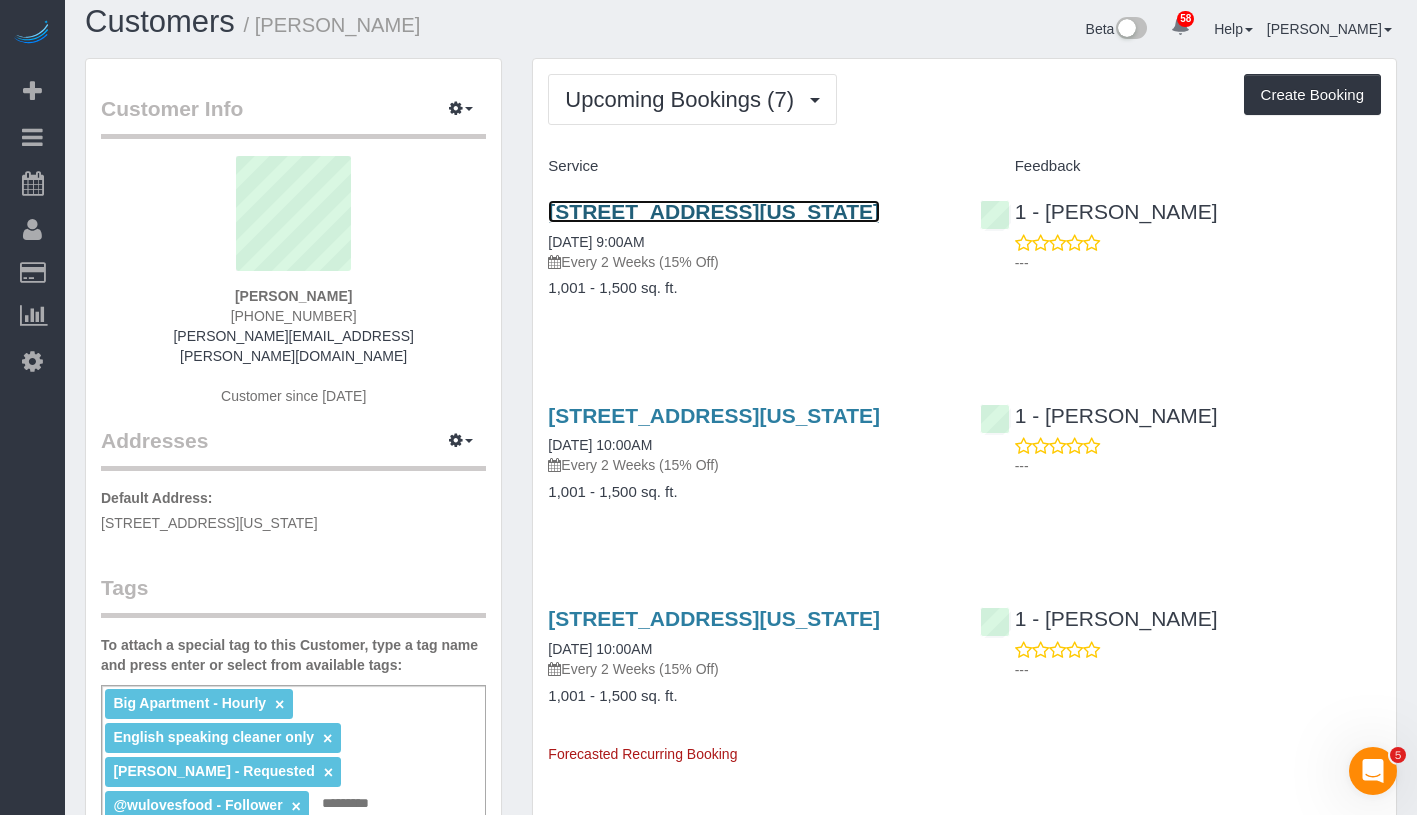 click on "1 7th Ave South, Apt. 2, New York, NY 10014" at bounding box center (714, 211) 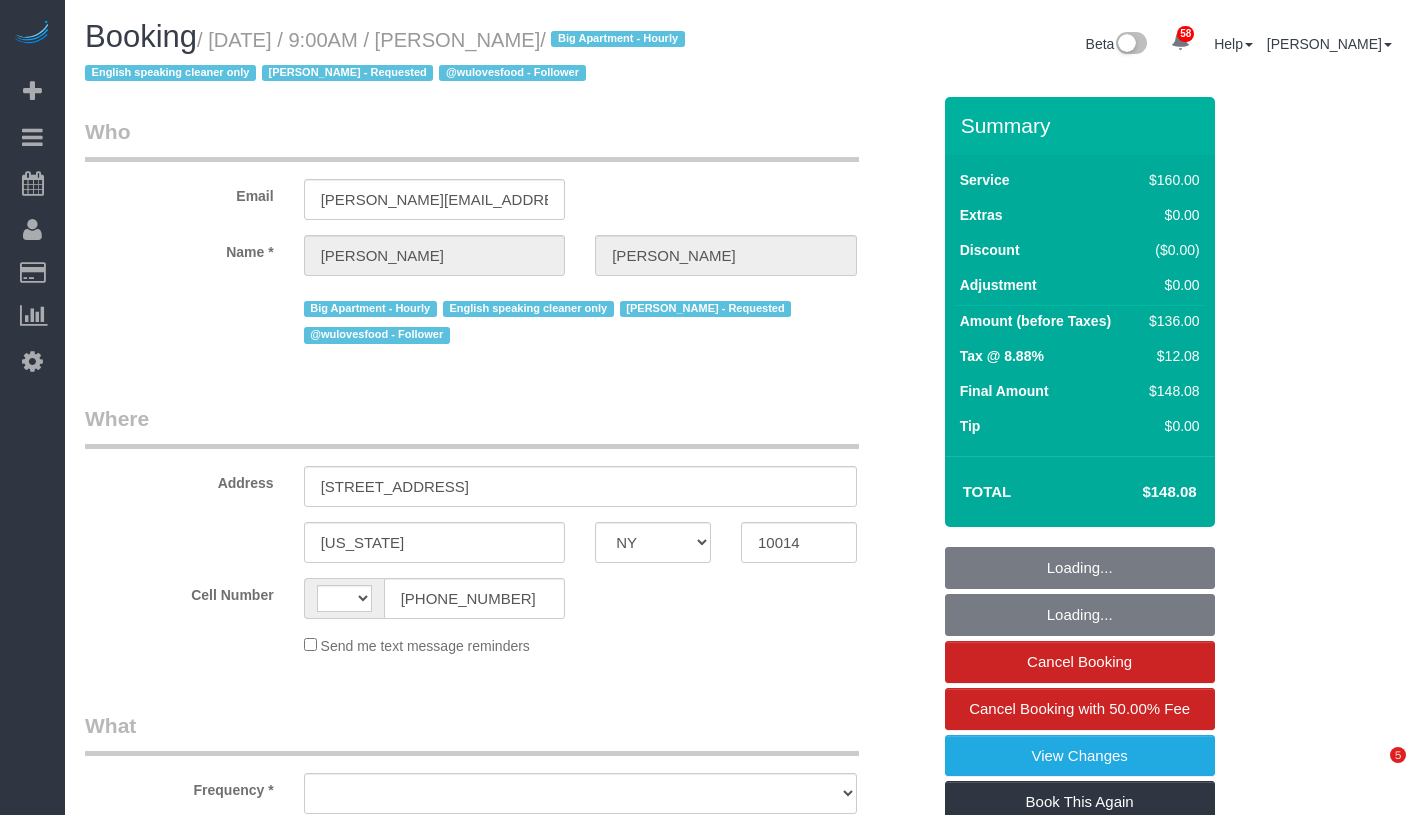 select on "NY" 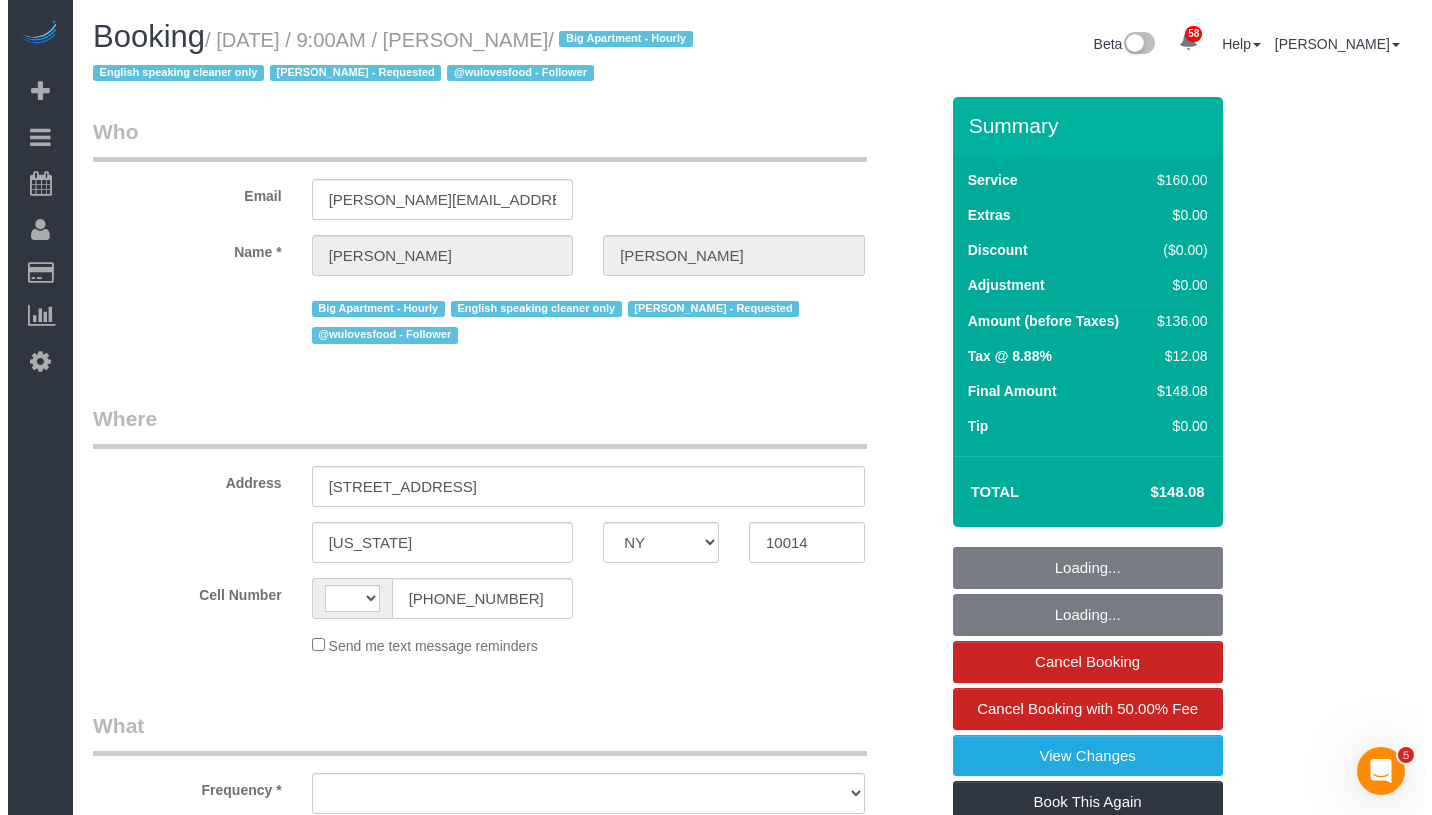 scroll, scrollTop: 0, scrollLeft: 0, axis: both 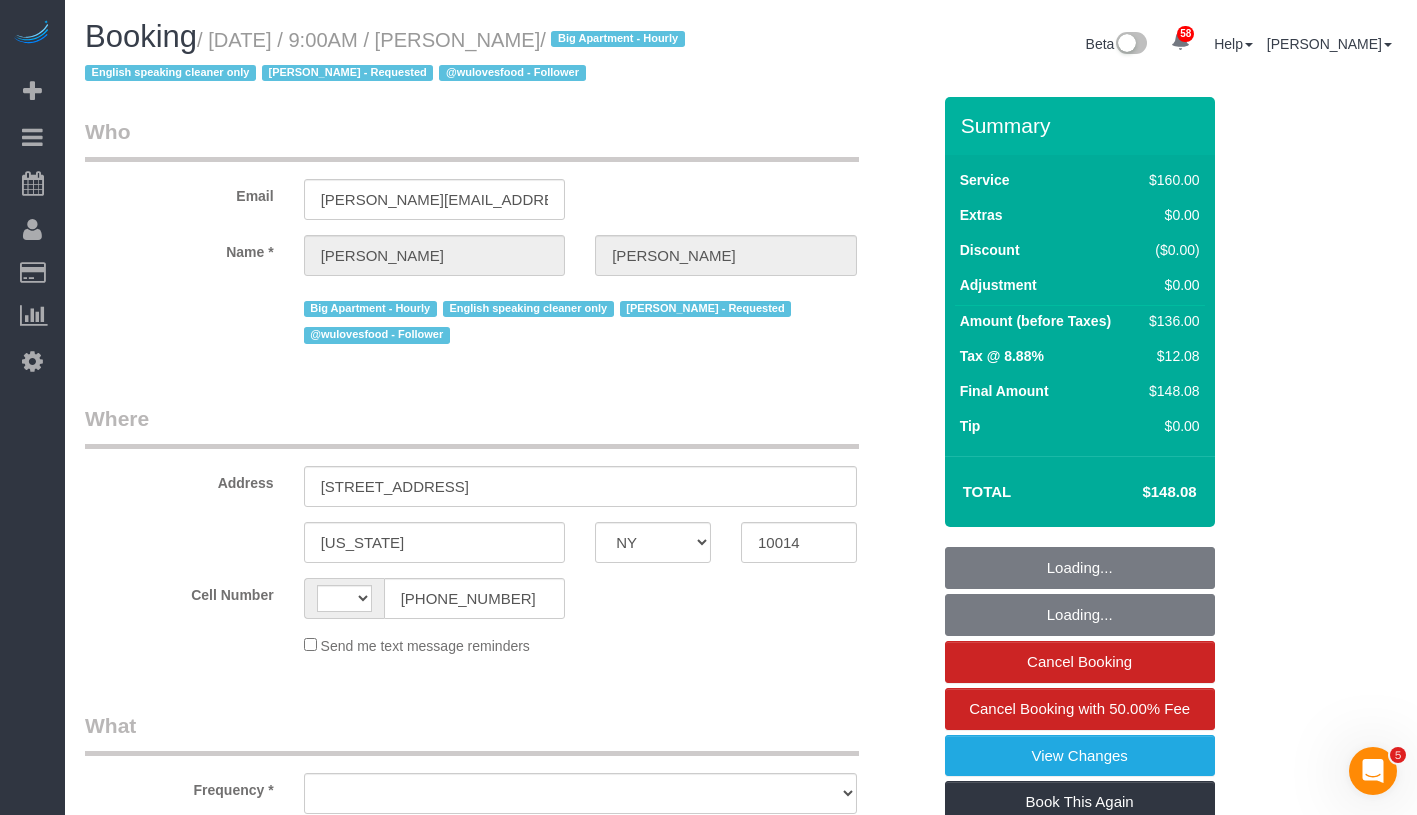 select on "number:89" 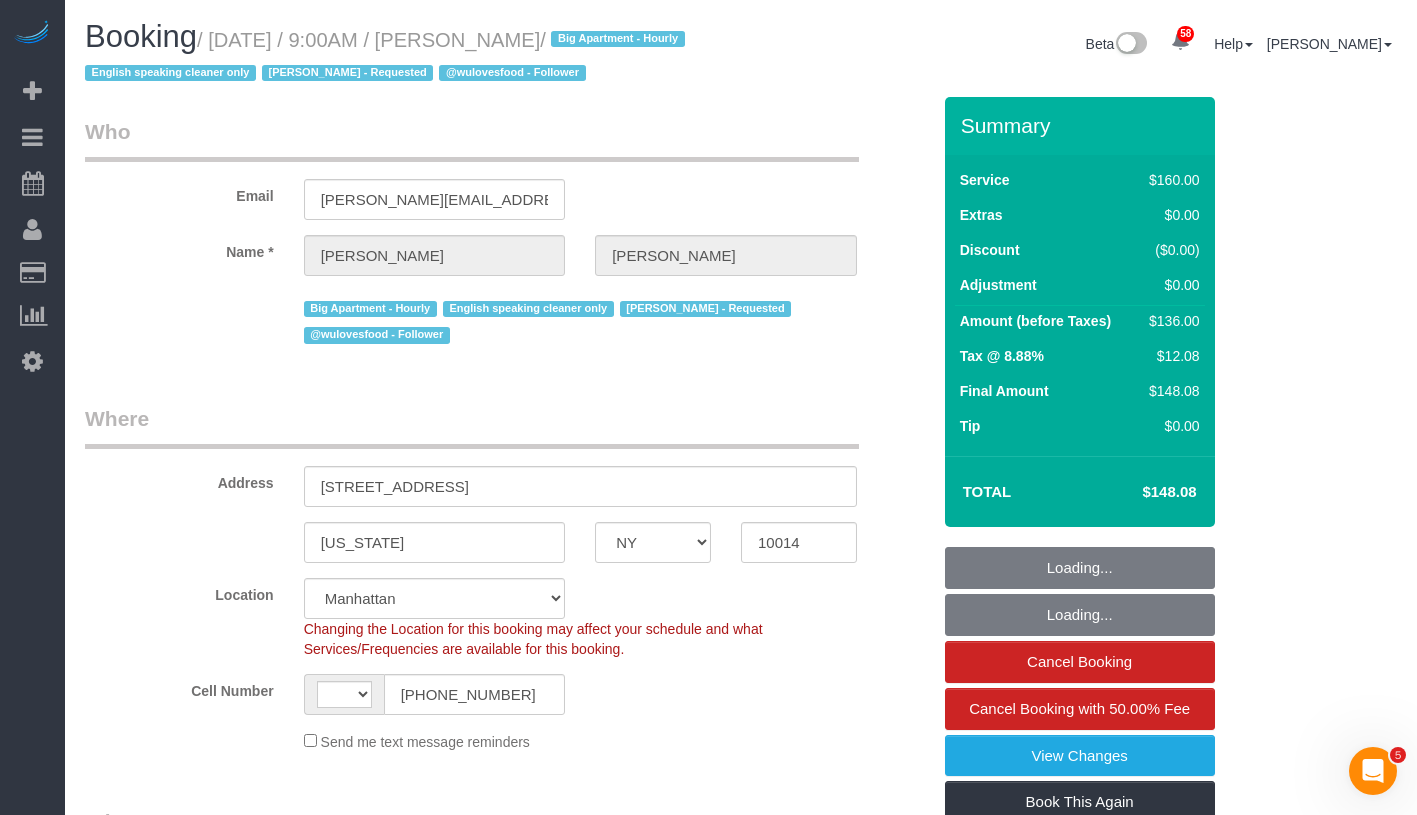 select on "string:[GEOGRAPHIC_DATA]" 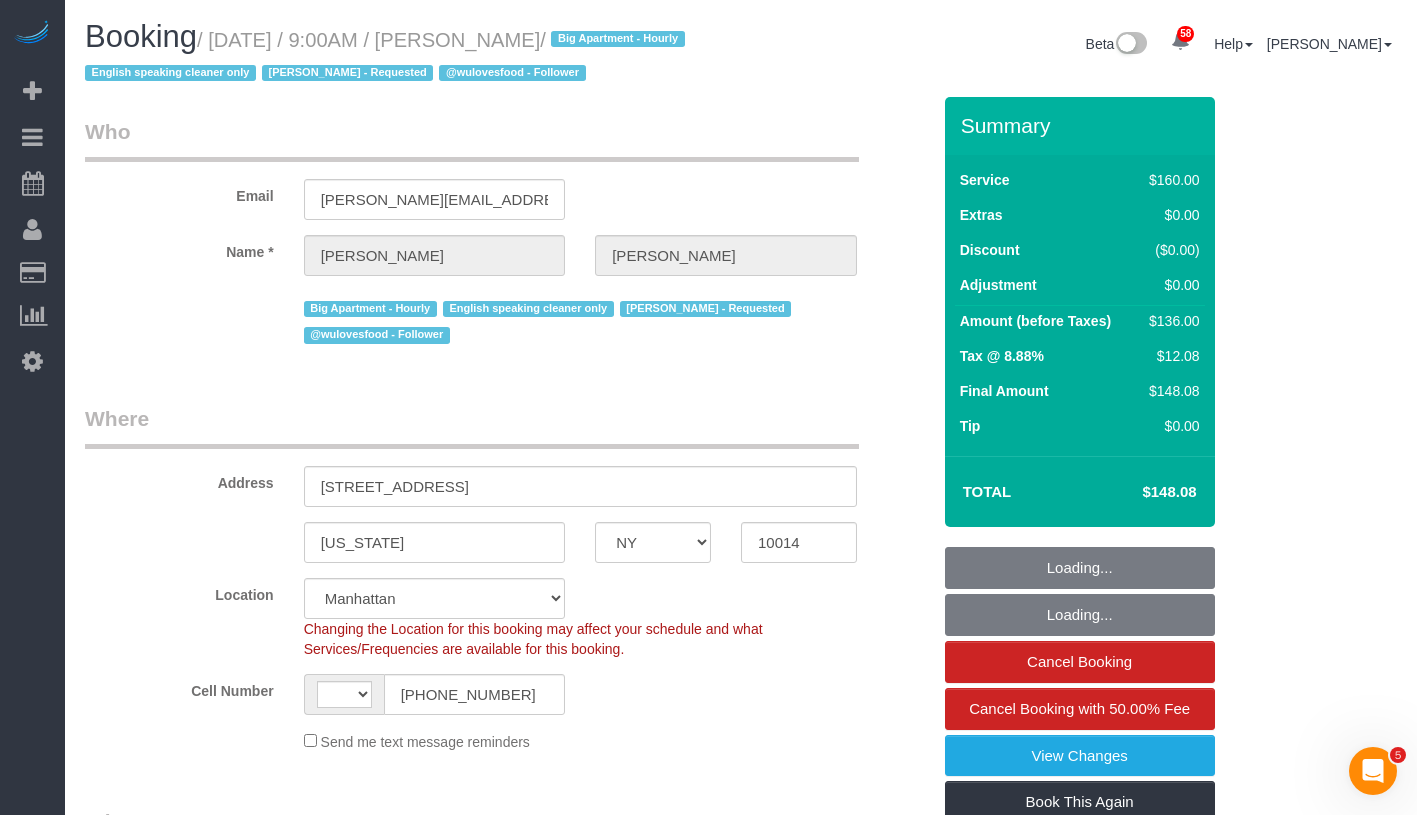 select on "object:978" 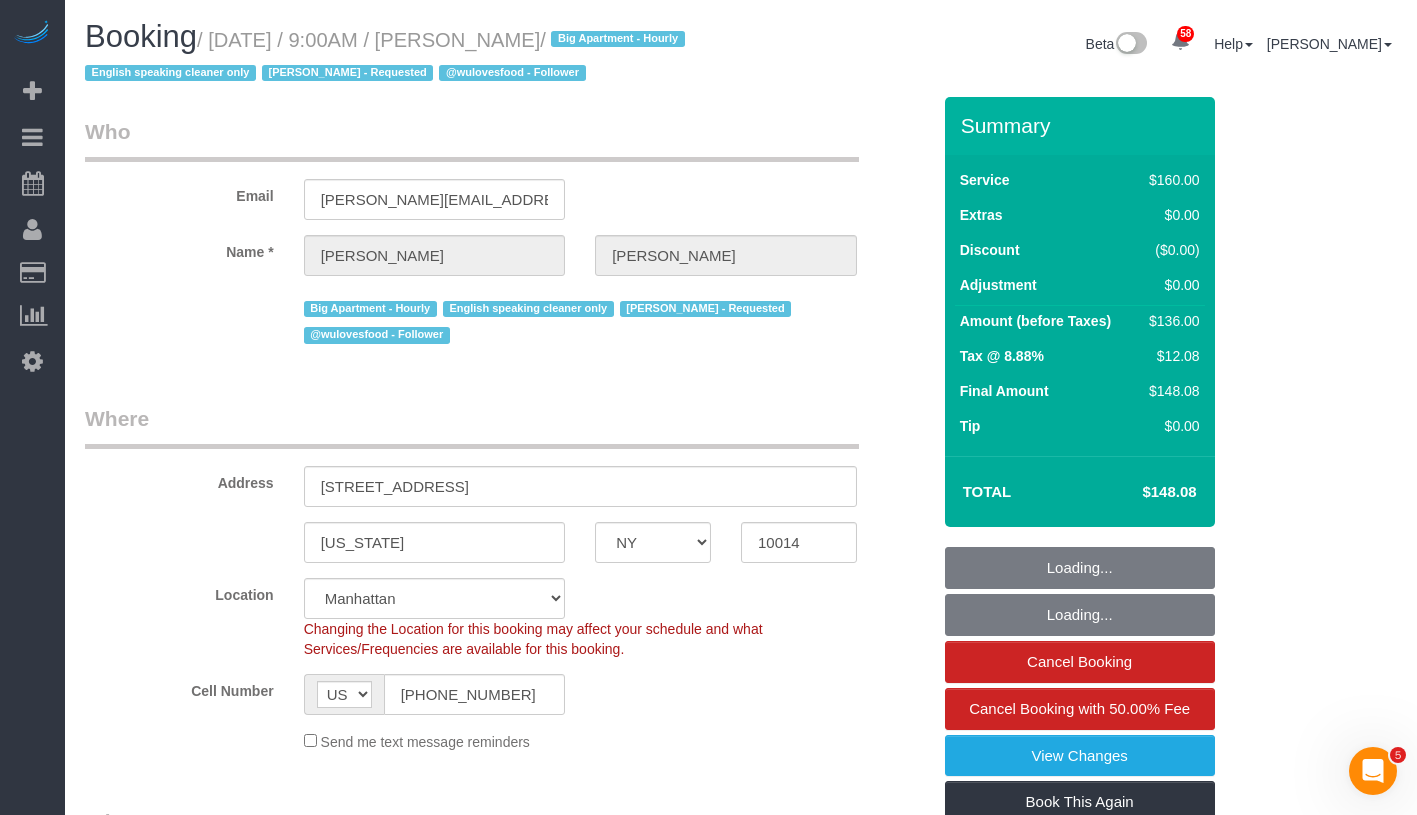 select on "spot1" 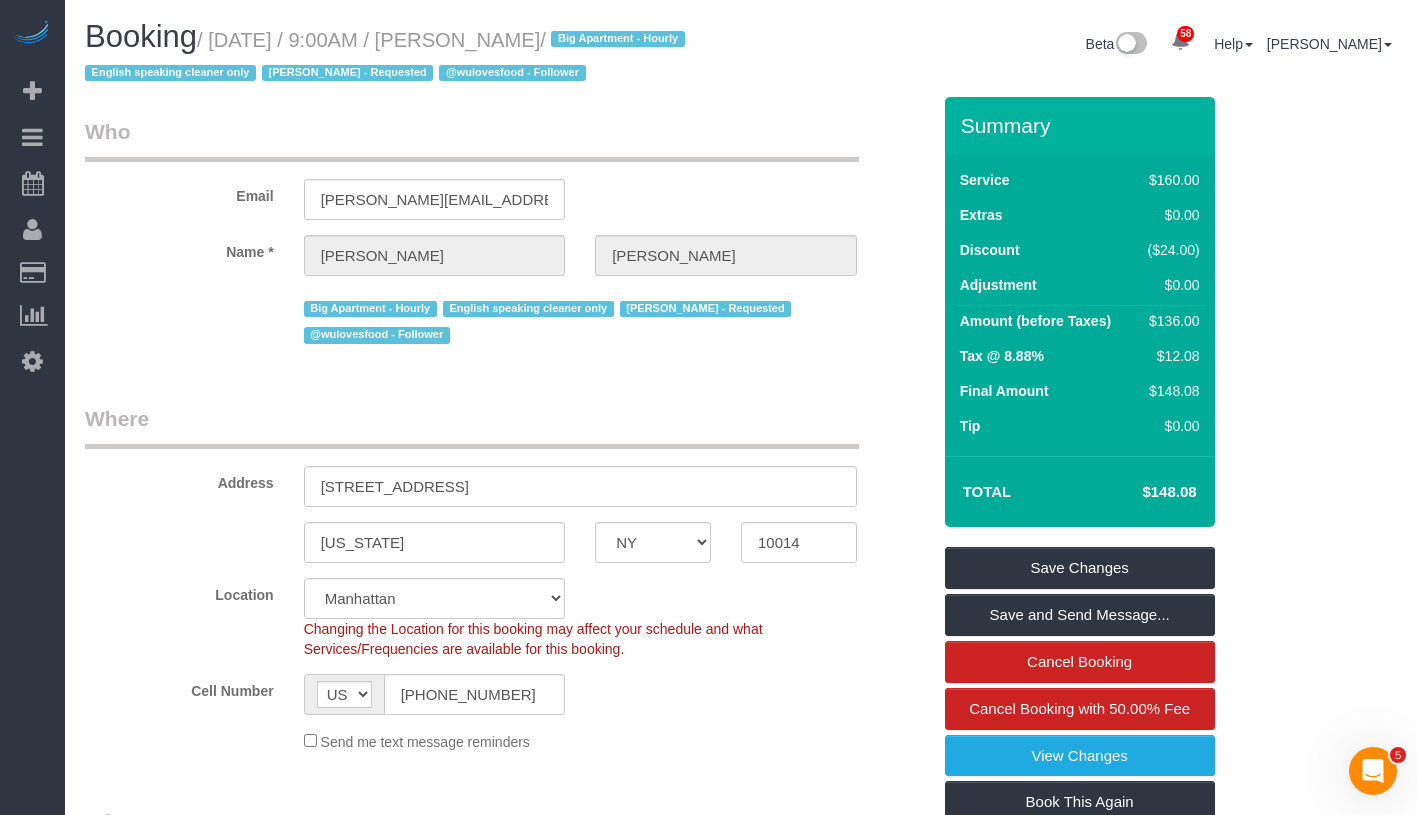 drag, startPoint x: 452, startPoint y: 41, endPoint x: 548, endPoint y: 43, distance: 96.02083 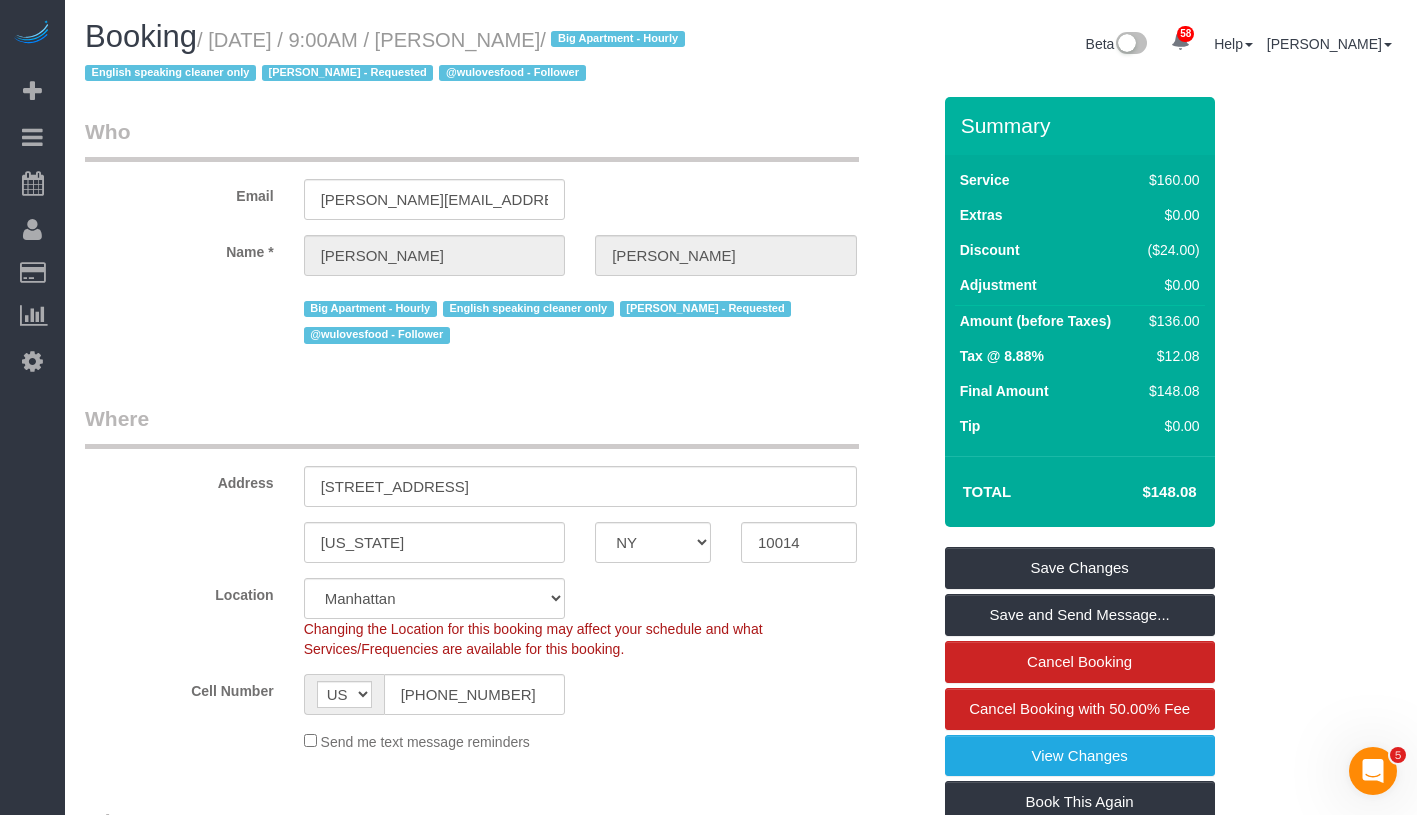 copy on "Kruti Sheth" 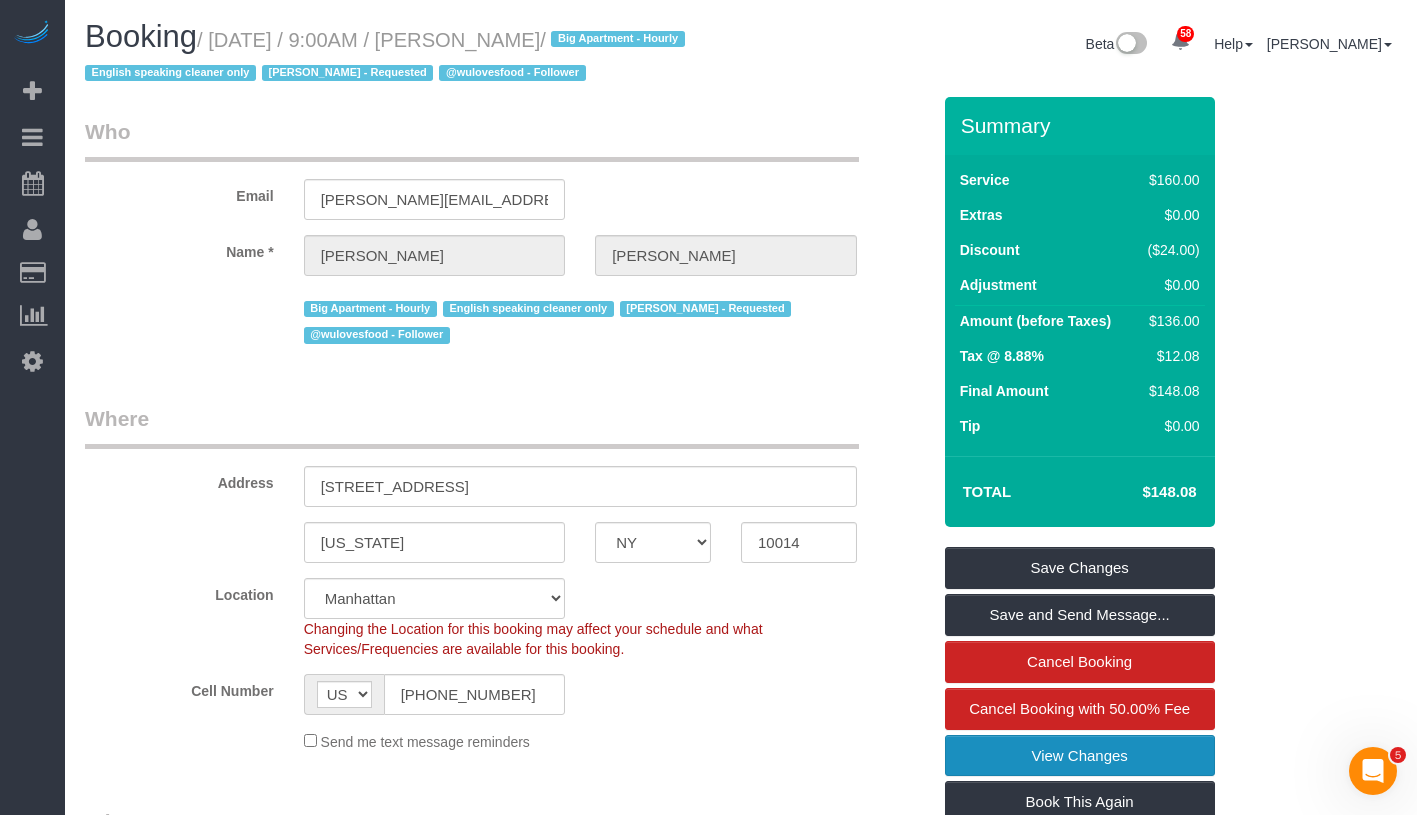 click on "View Changes" at bounding box center [1080, 756] 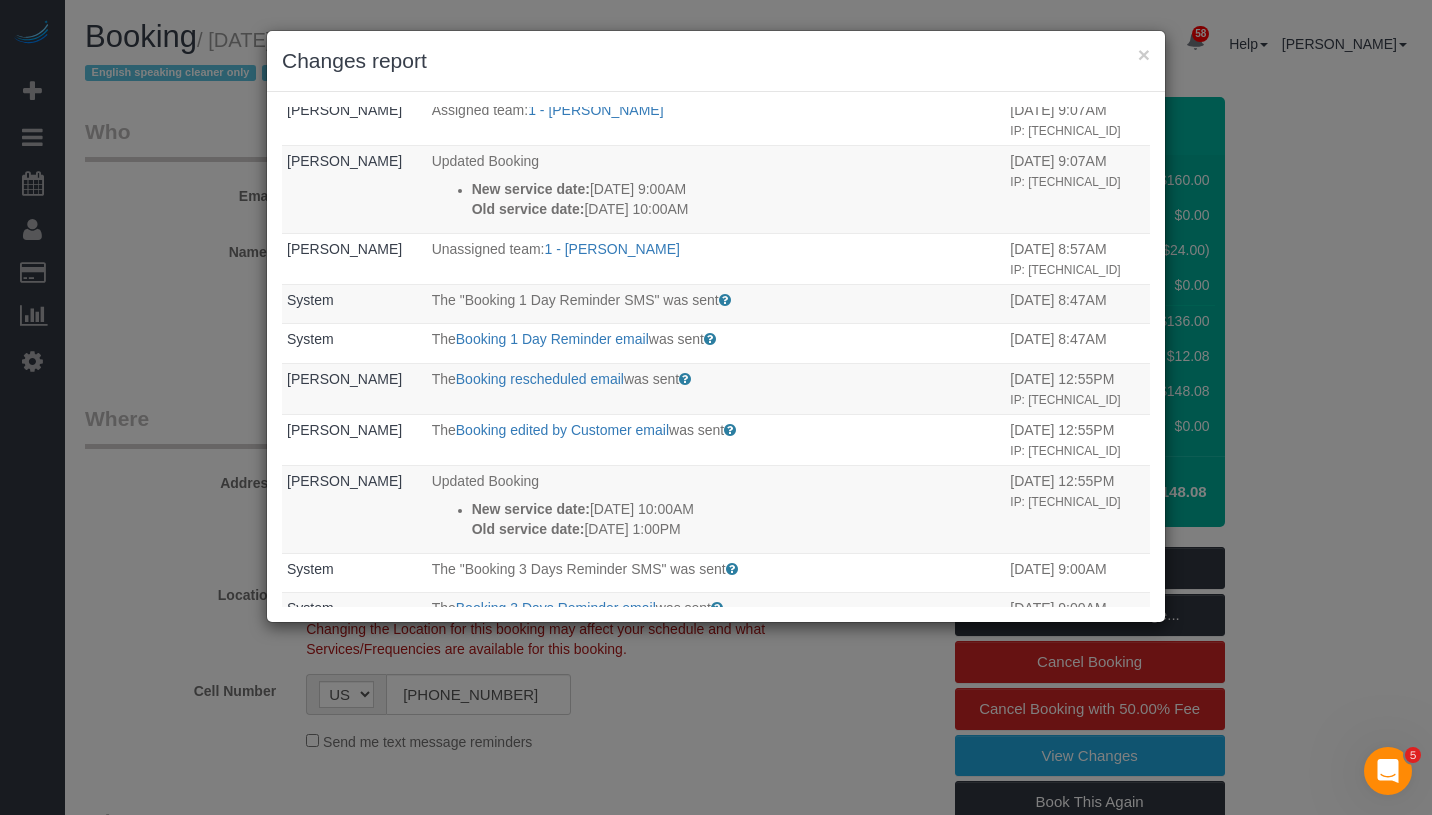 scroll, scrollTop: 0, scrollLeft: 0, axis: both 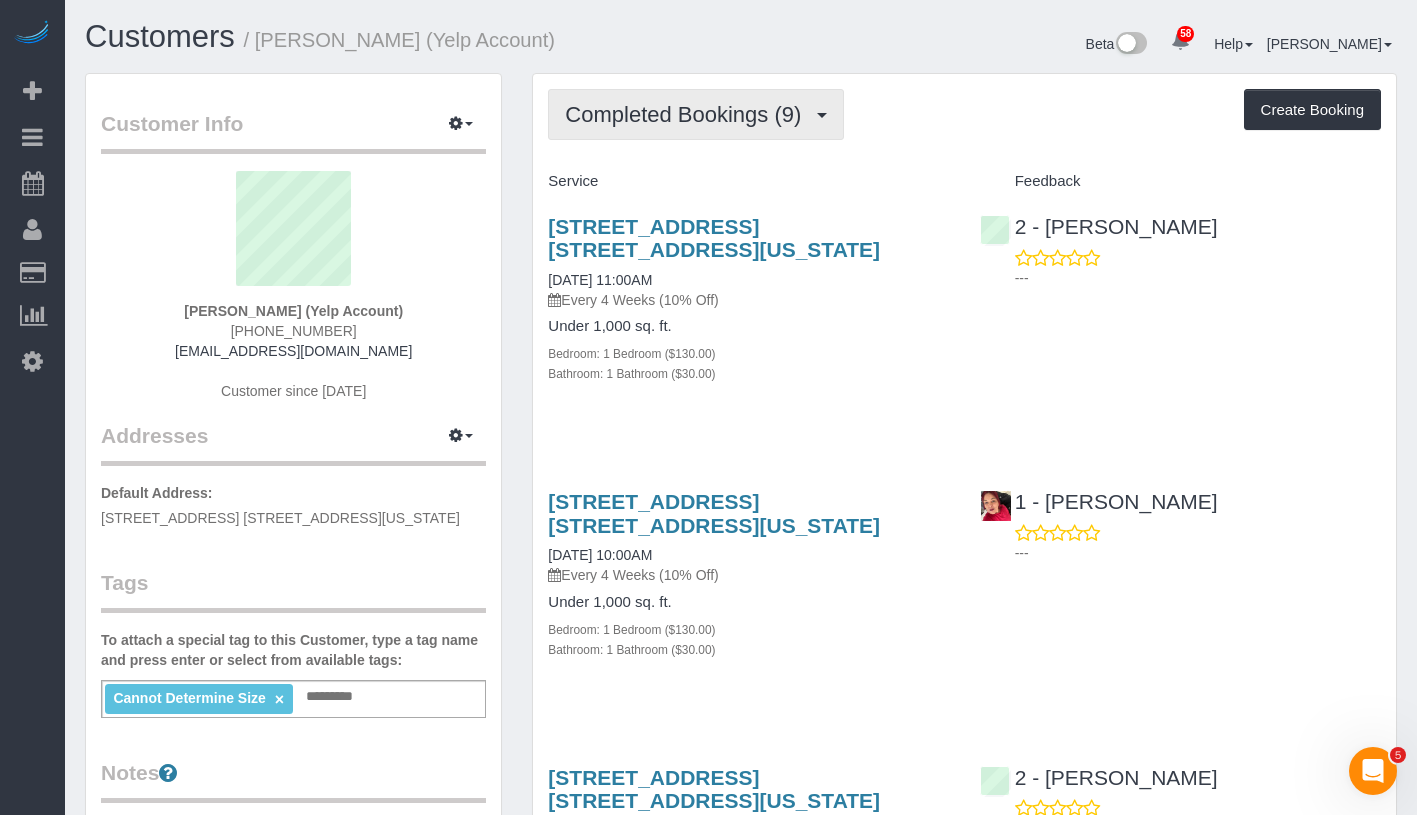 click on "Completed Bookings (9)" at bounding box center [696, 114] 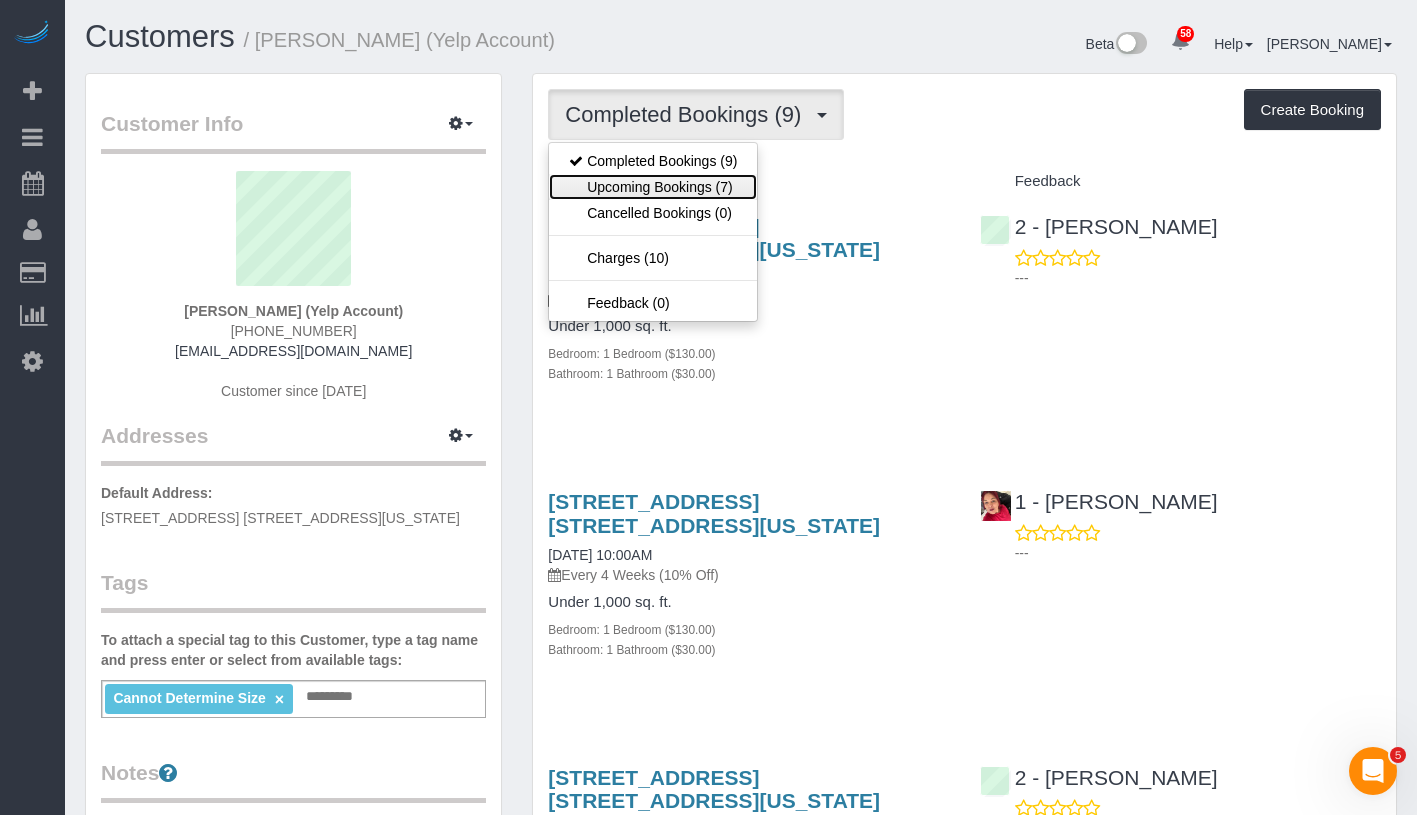 click on "Upcoming Bookings (7)" at bounding box center [653, 187] 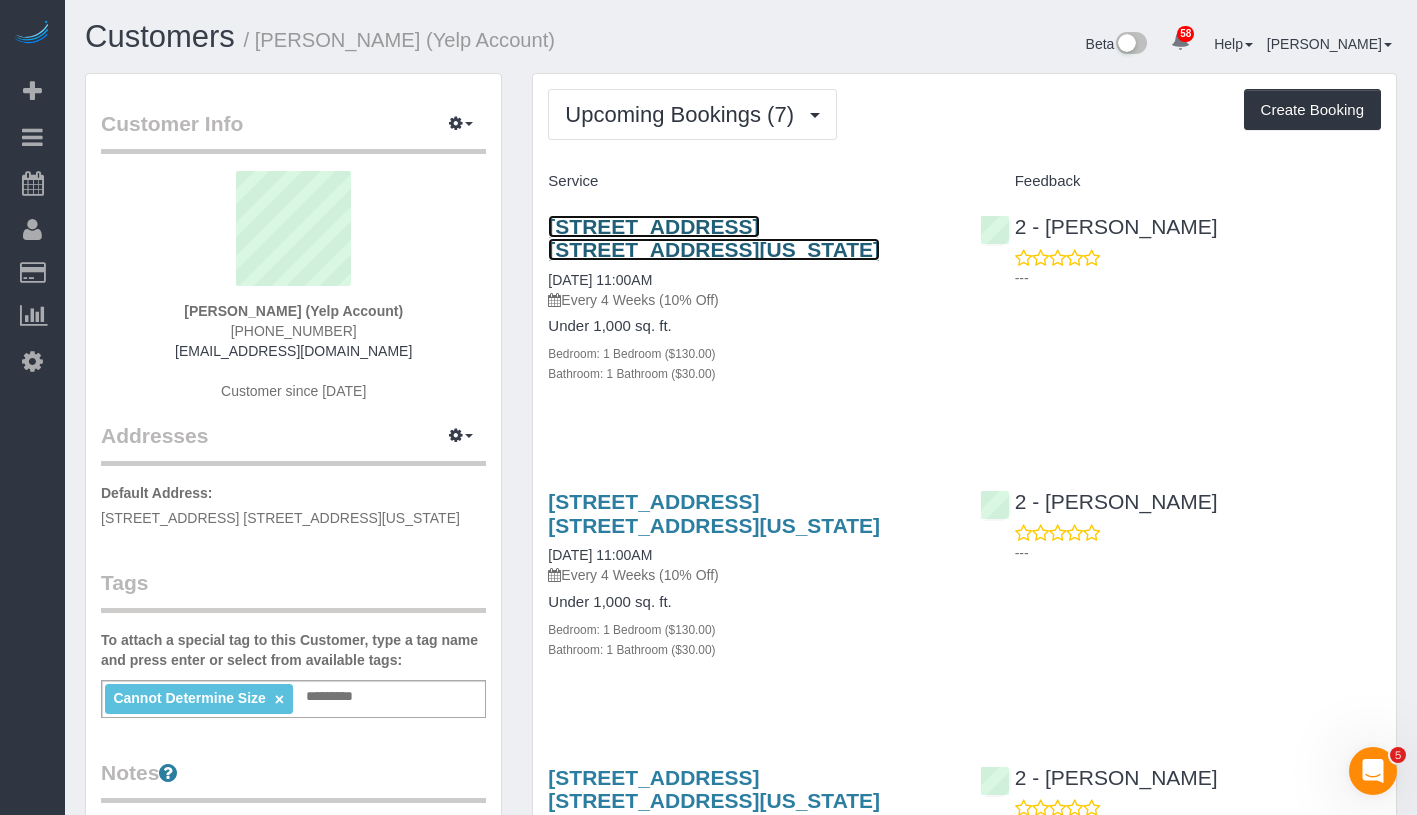 click on "250 West 19th Street, Apt. 12b, New York, NY 10011" at bounding box center (714, 238) 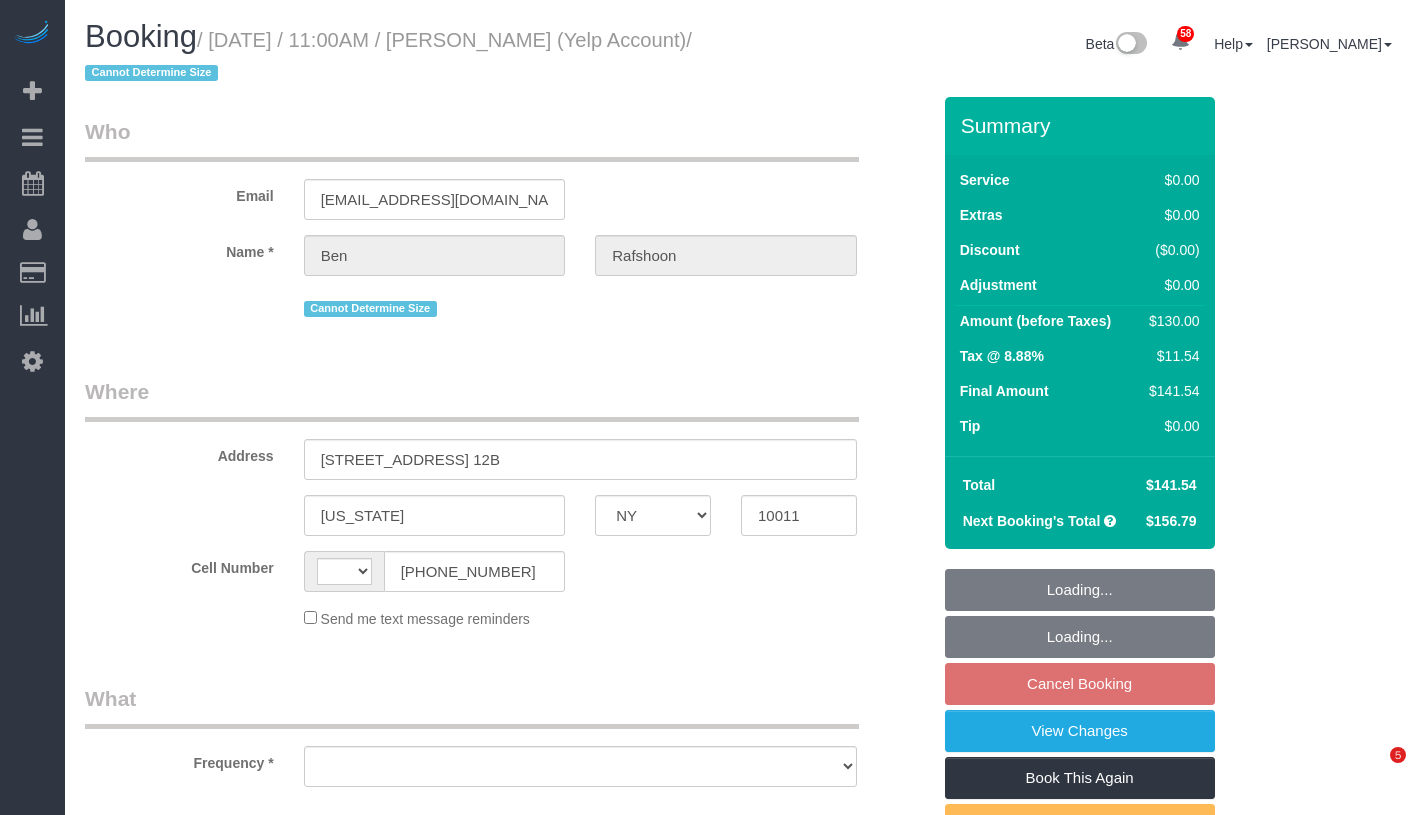 select on "NY" 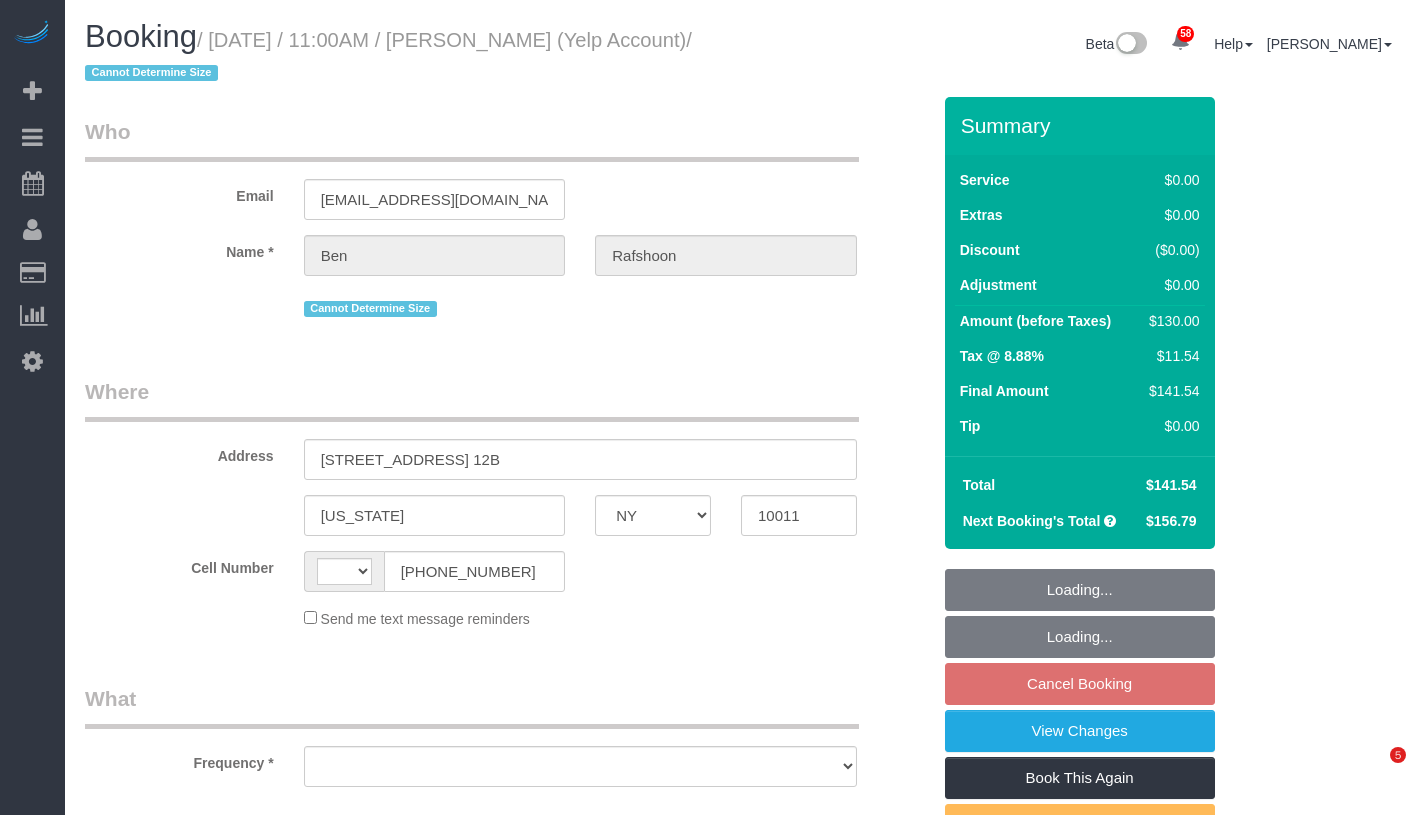 scroll, scrollTop: 0, scrollLeft: 0, axis: both 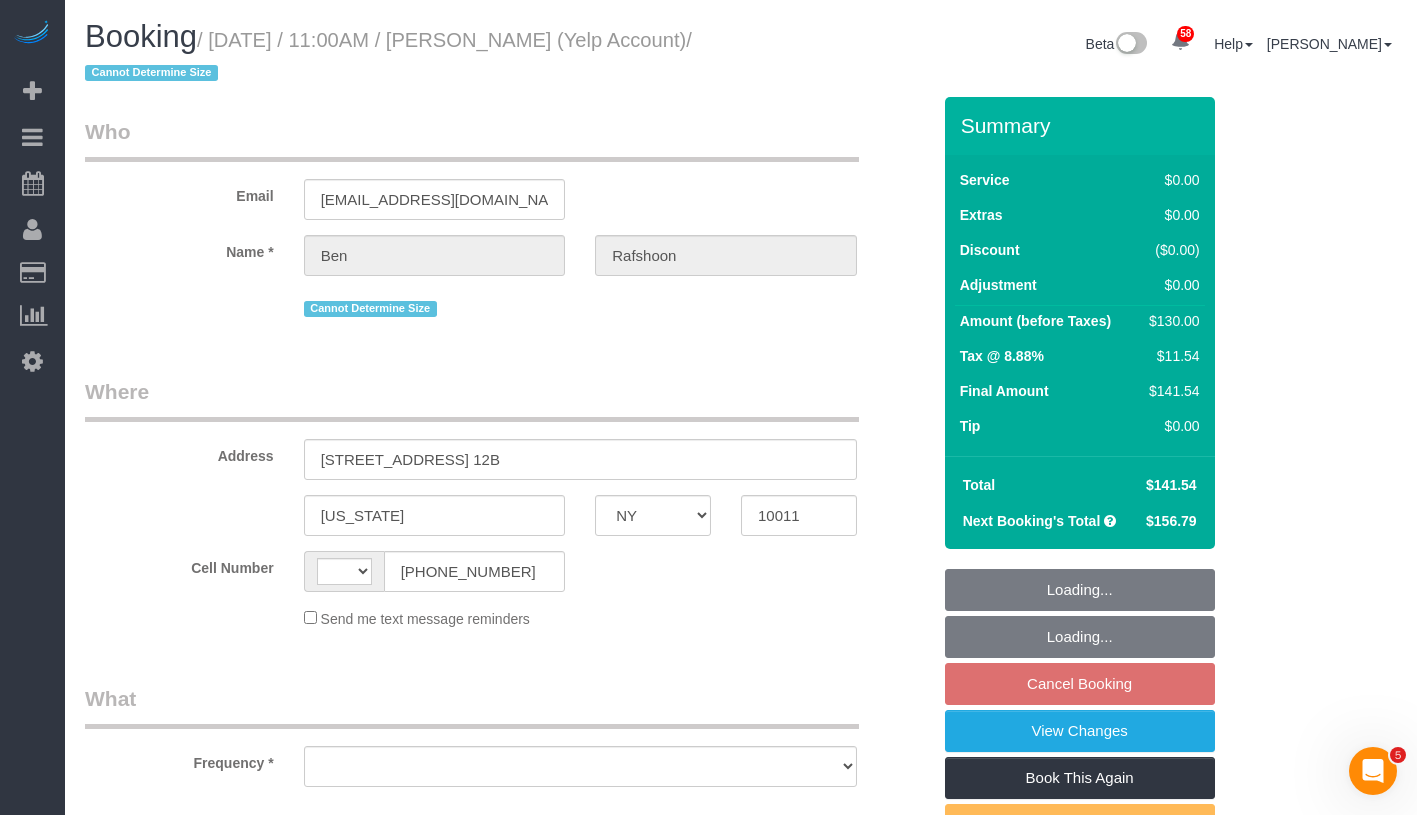 select on "string:[GEOGRAPHIC_DATA]" 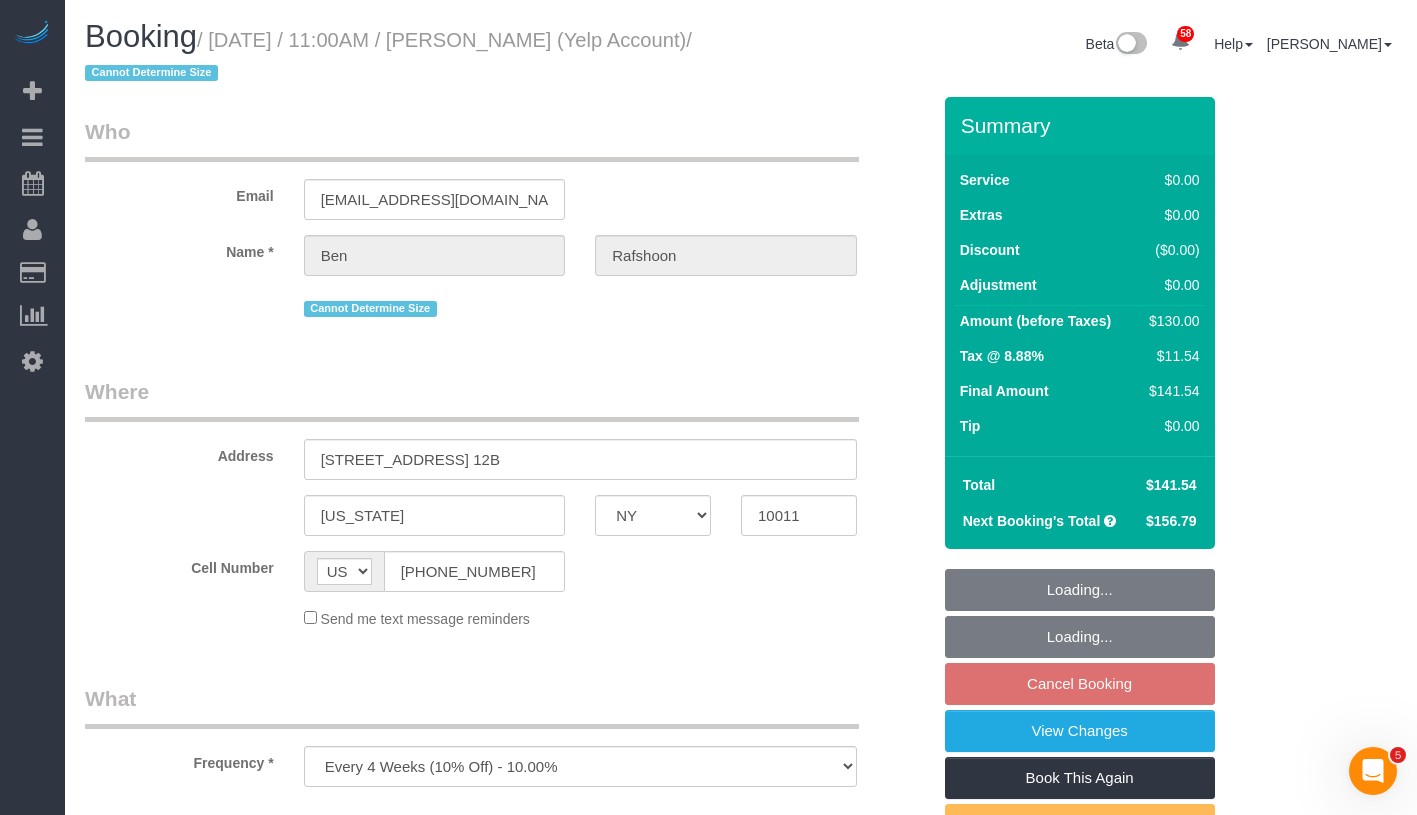 select on "number:89" 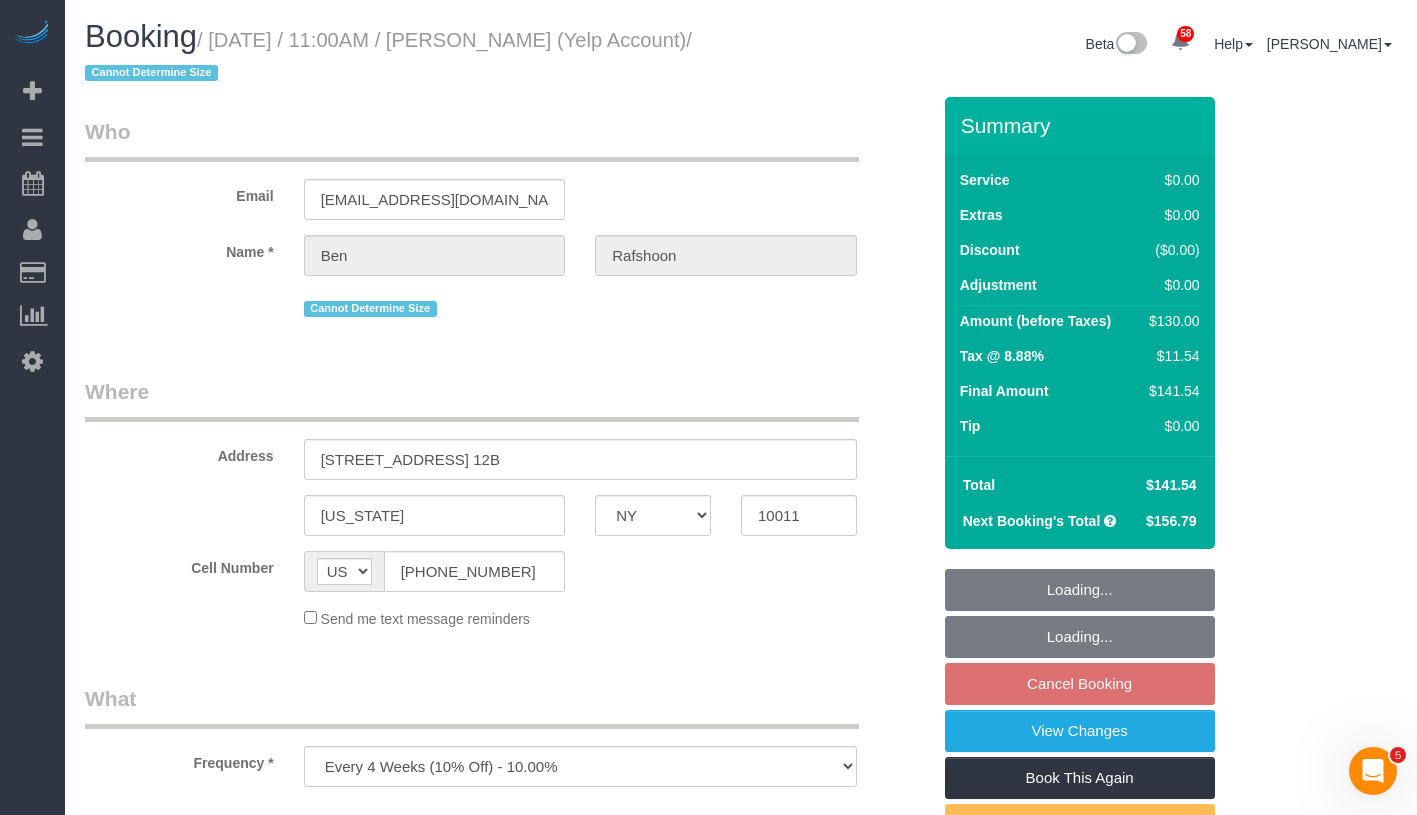 select on "string:stripe-pm_1QBkcr4VGloSiKo7SXTBdANX" 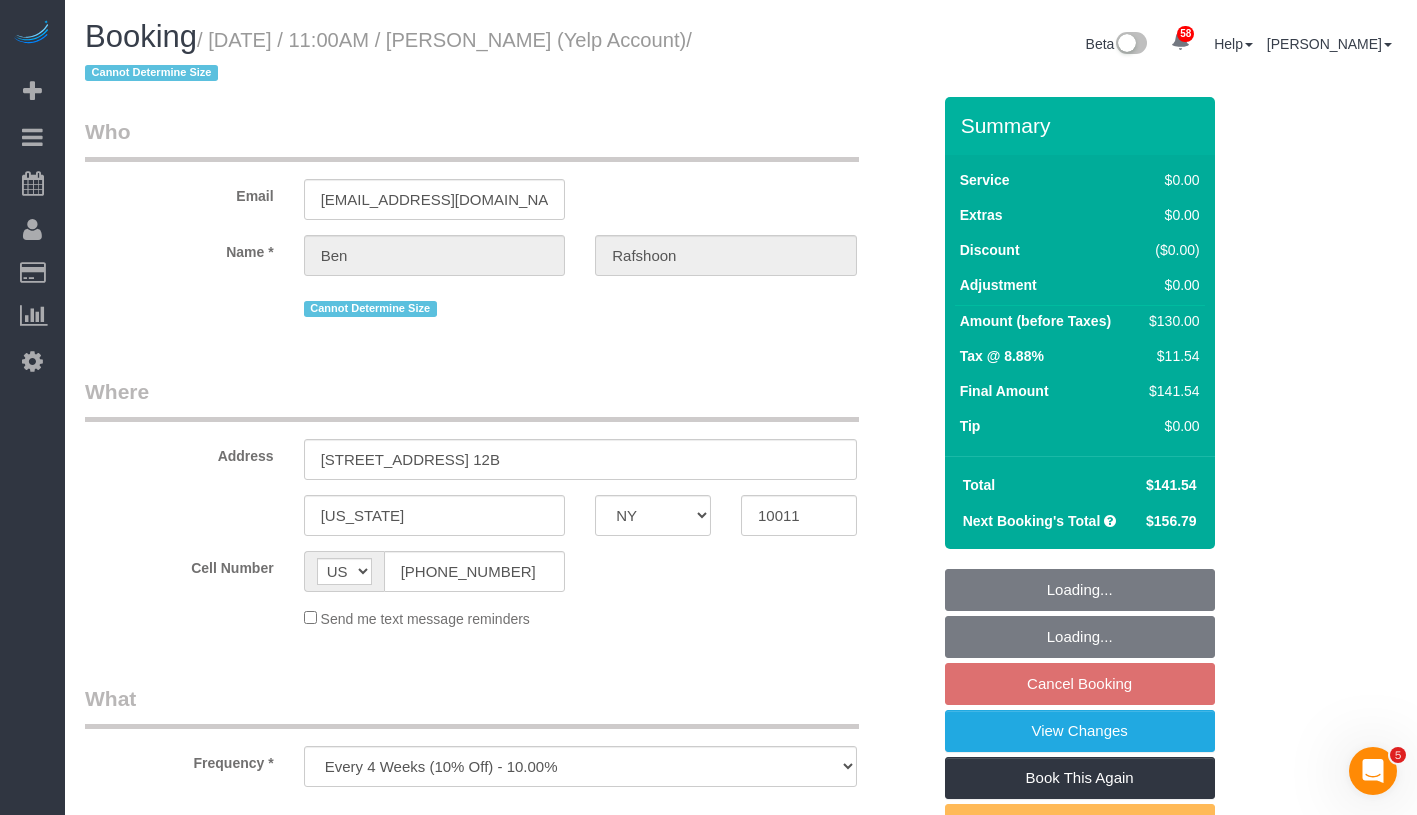 select on "1" 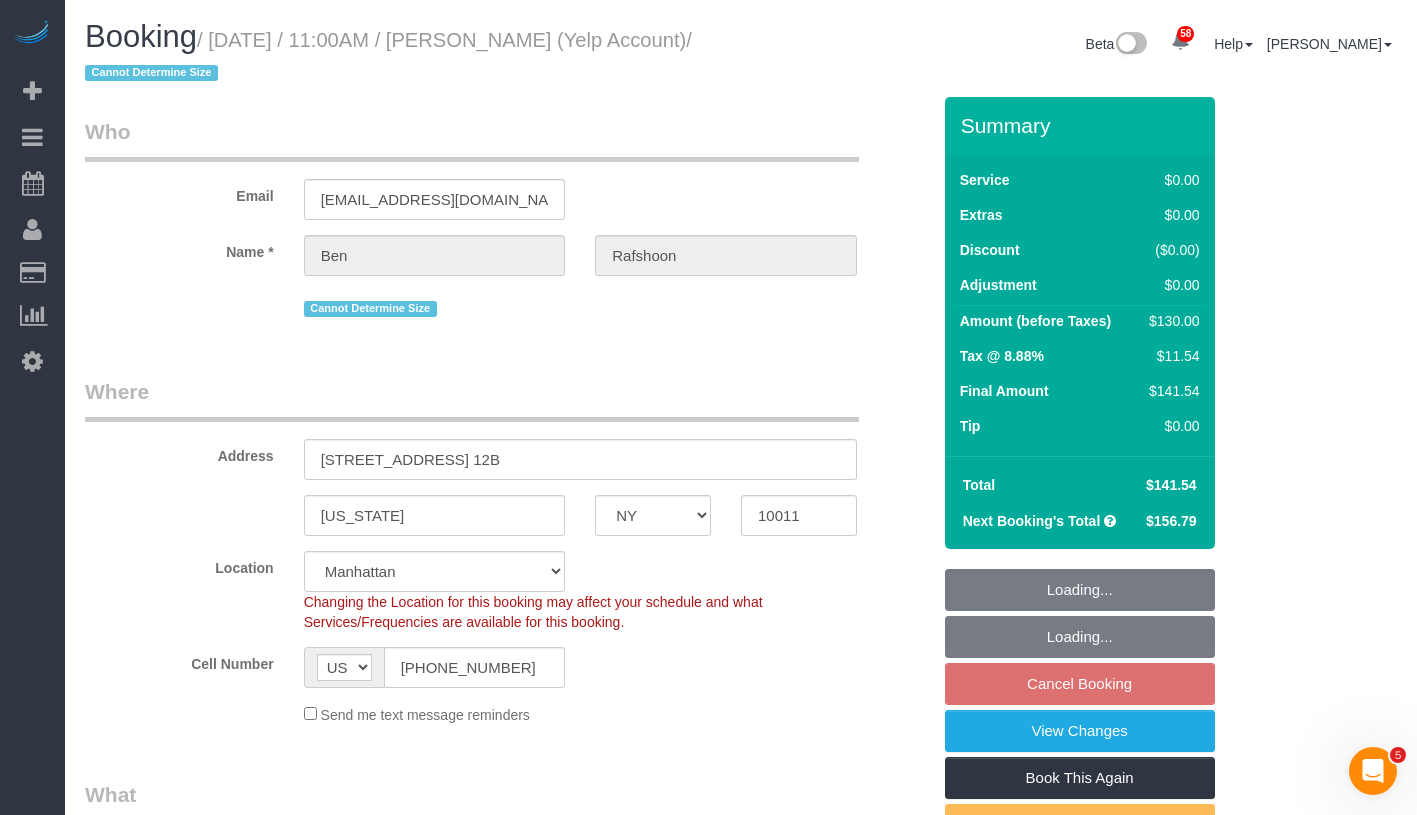 select on "object:1080" 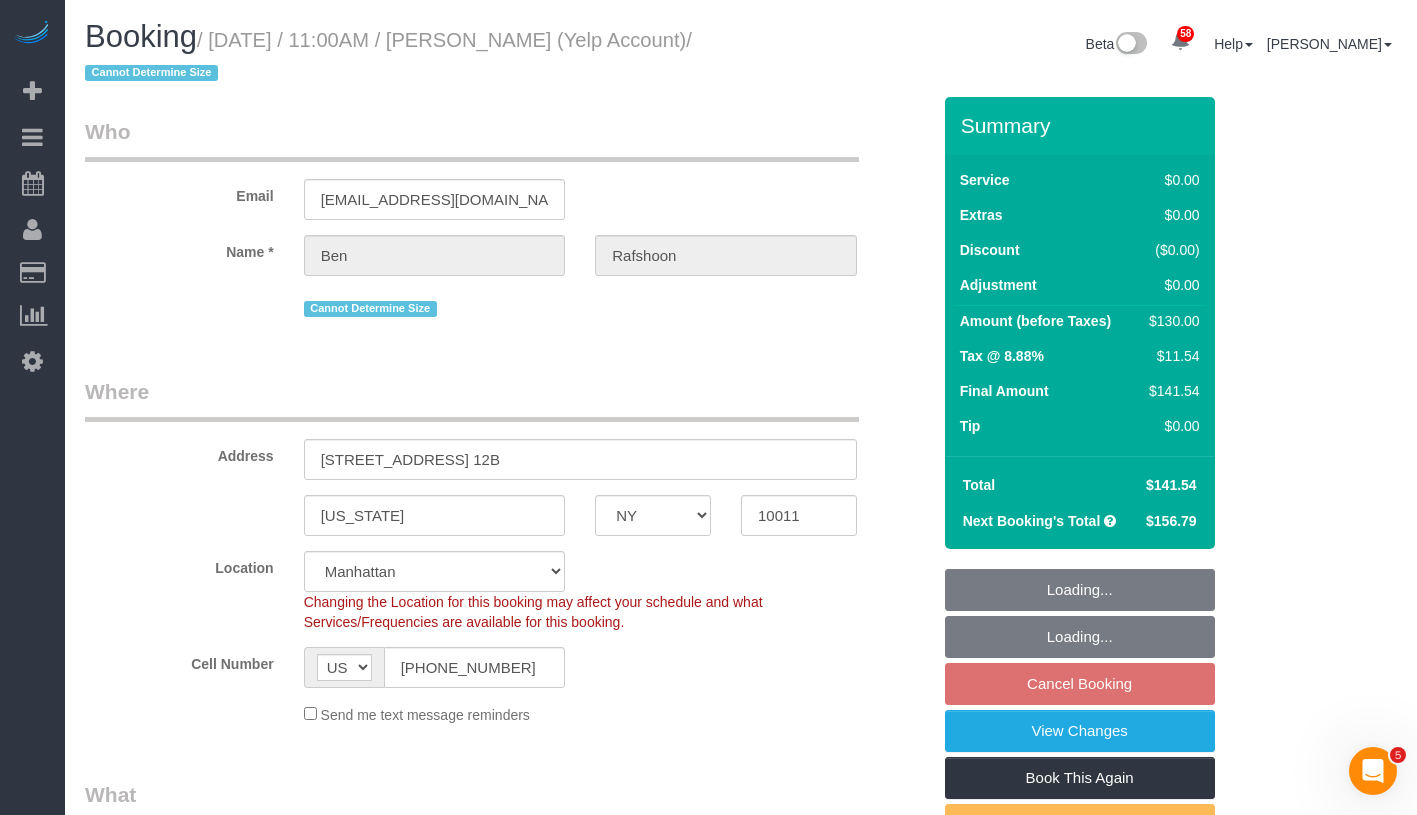 select on "spot2" 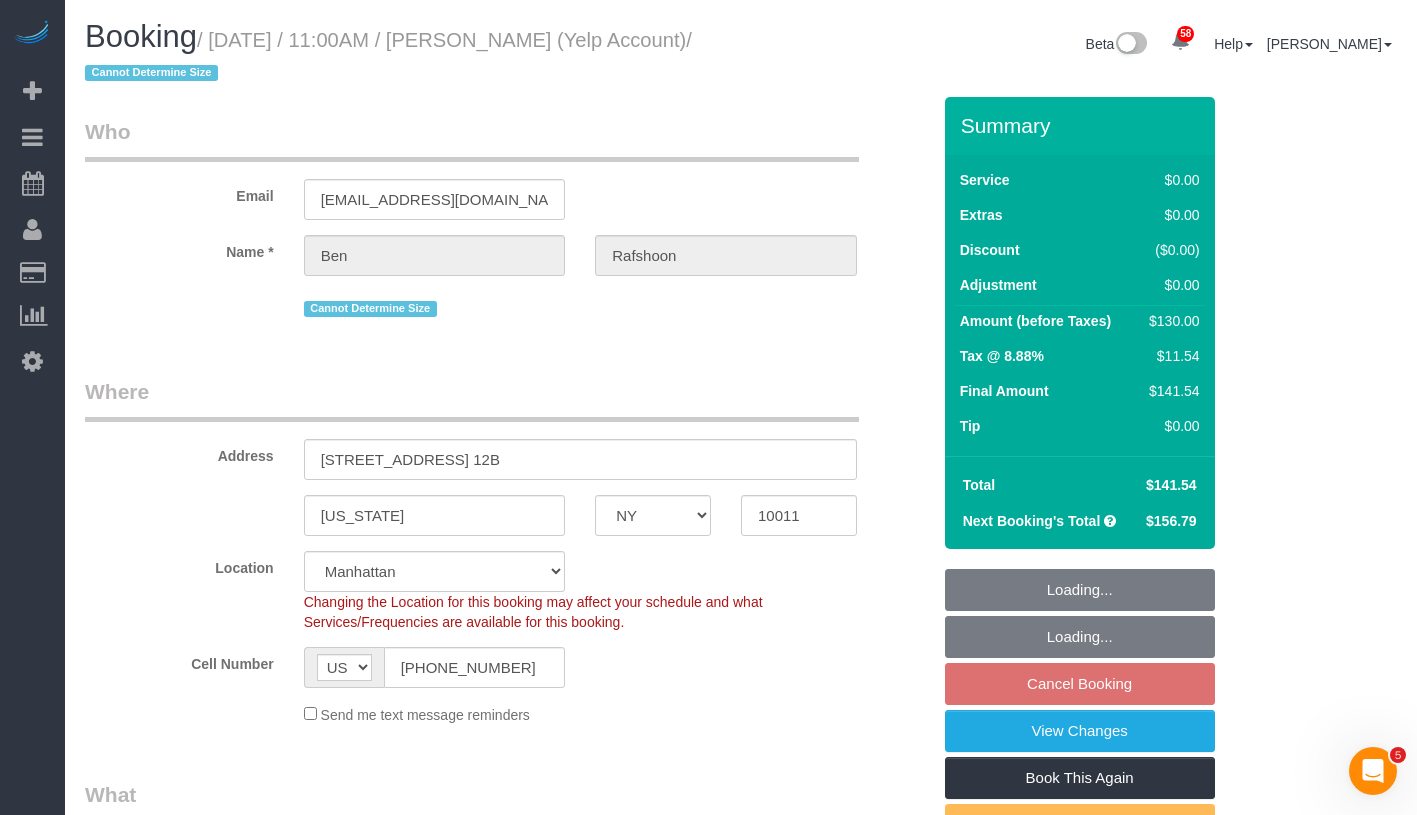 select on "1" 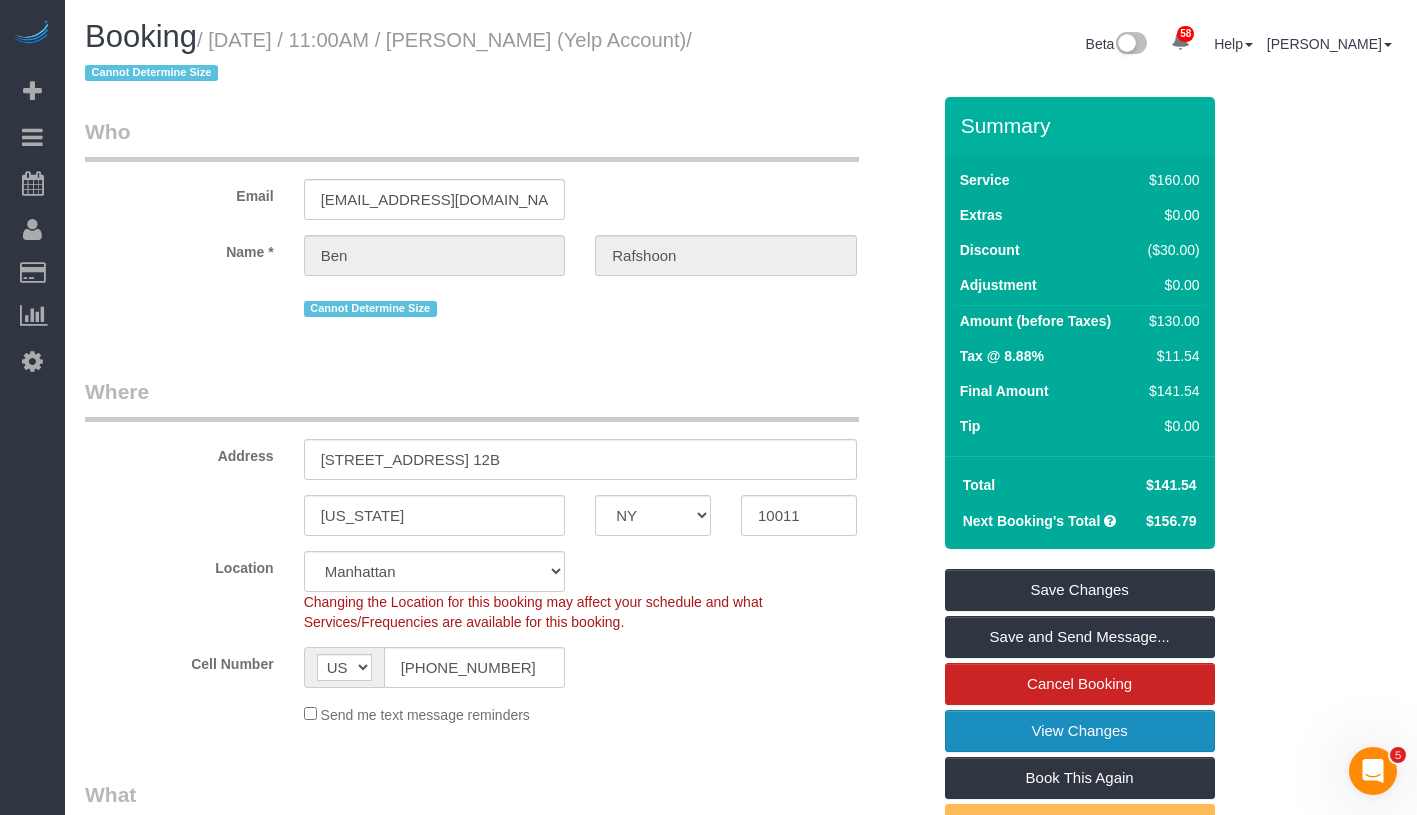 click on "View Changes" at bounding box center (1080, 731) 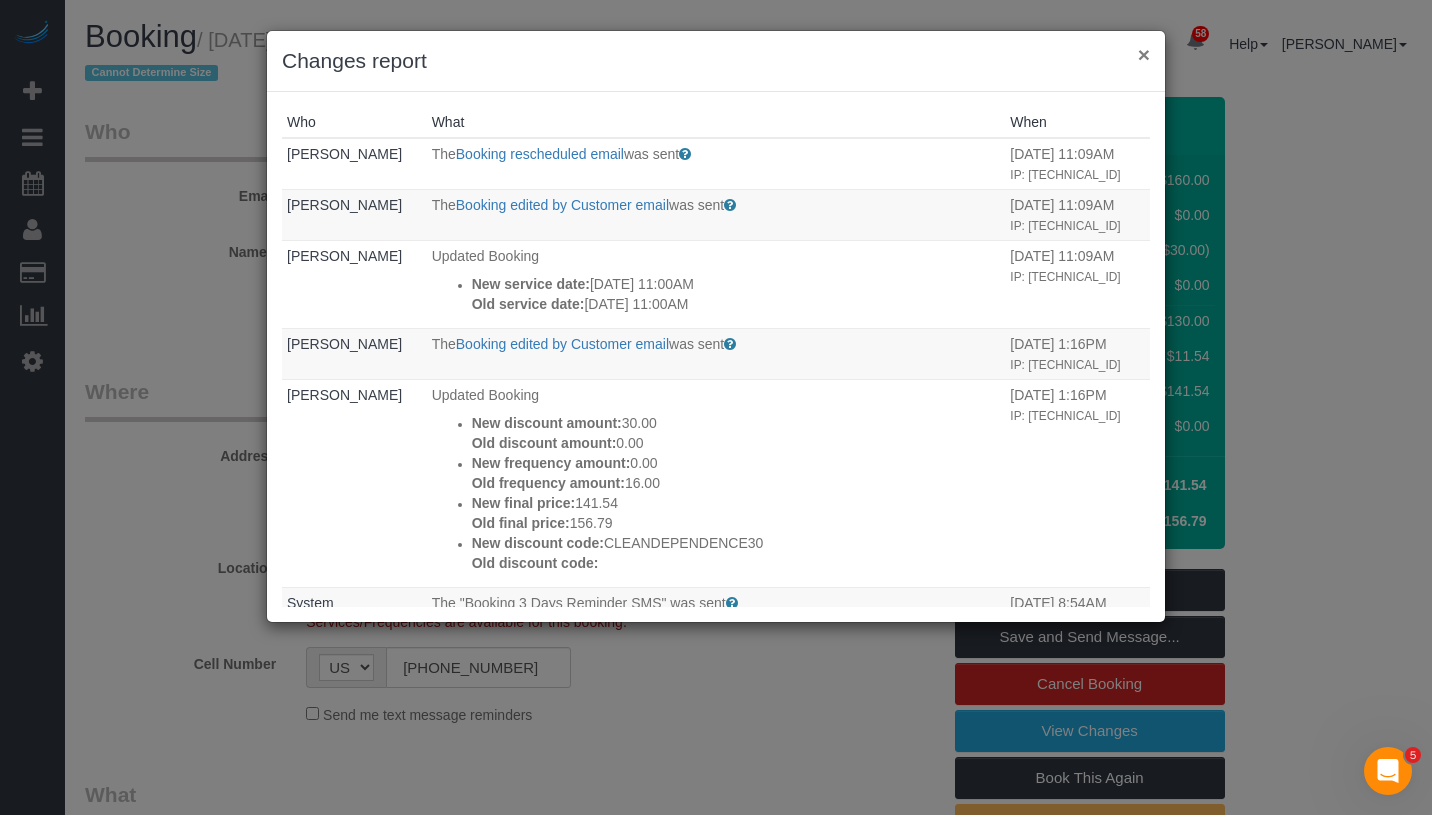 click on "×" at bounding box center (1144, 54) 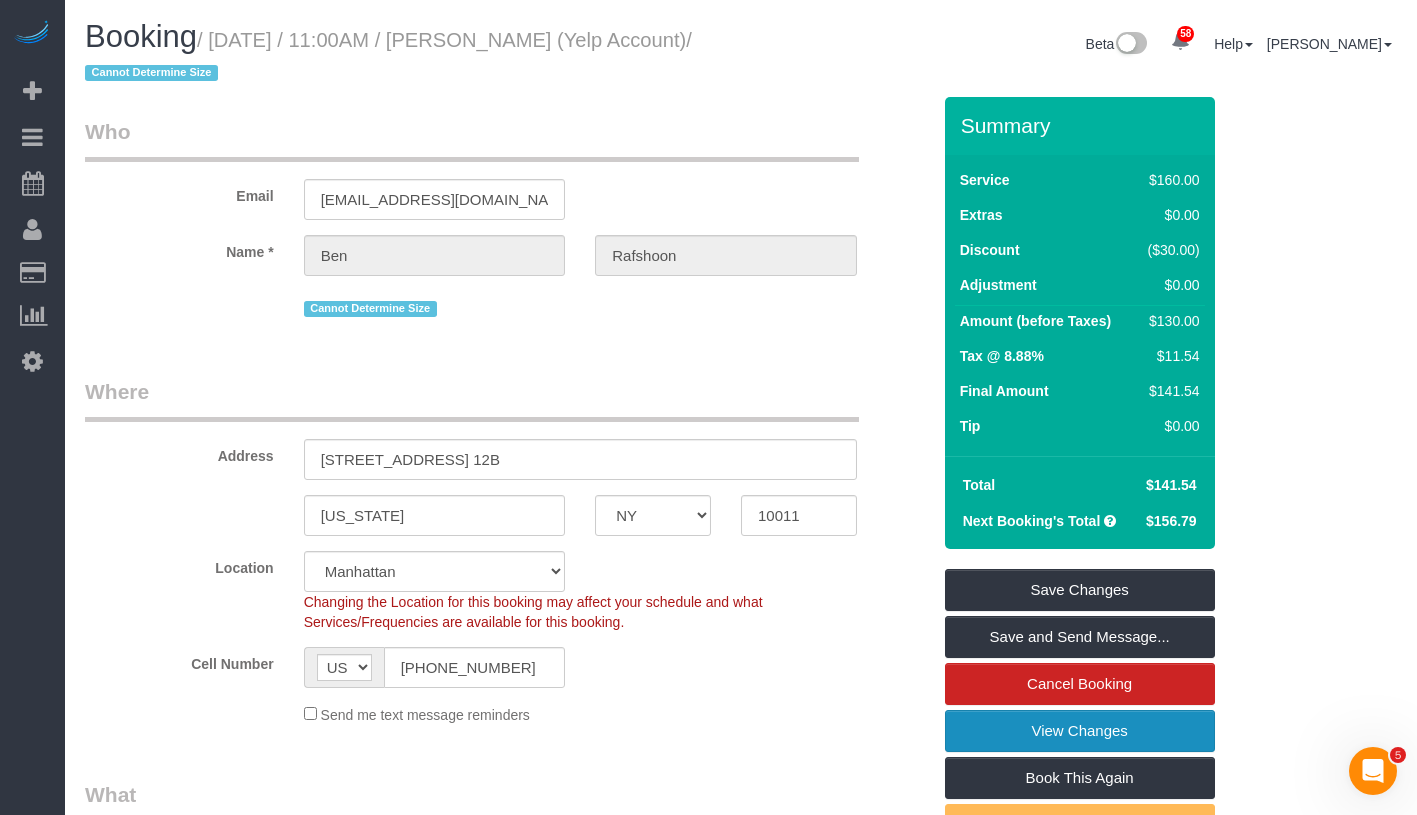 click on "View Changes" at bounding box center [1080, 731] 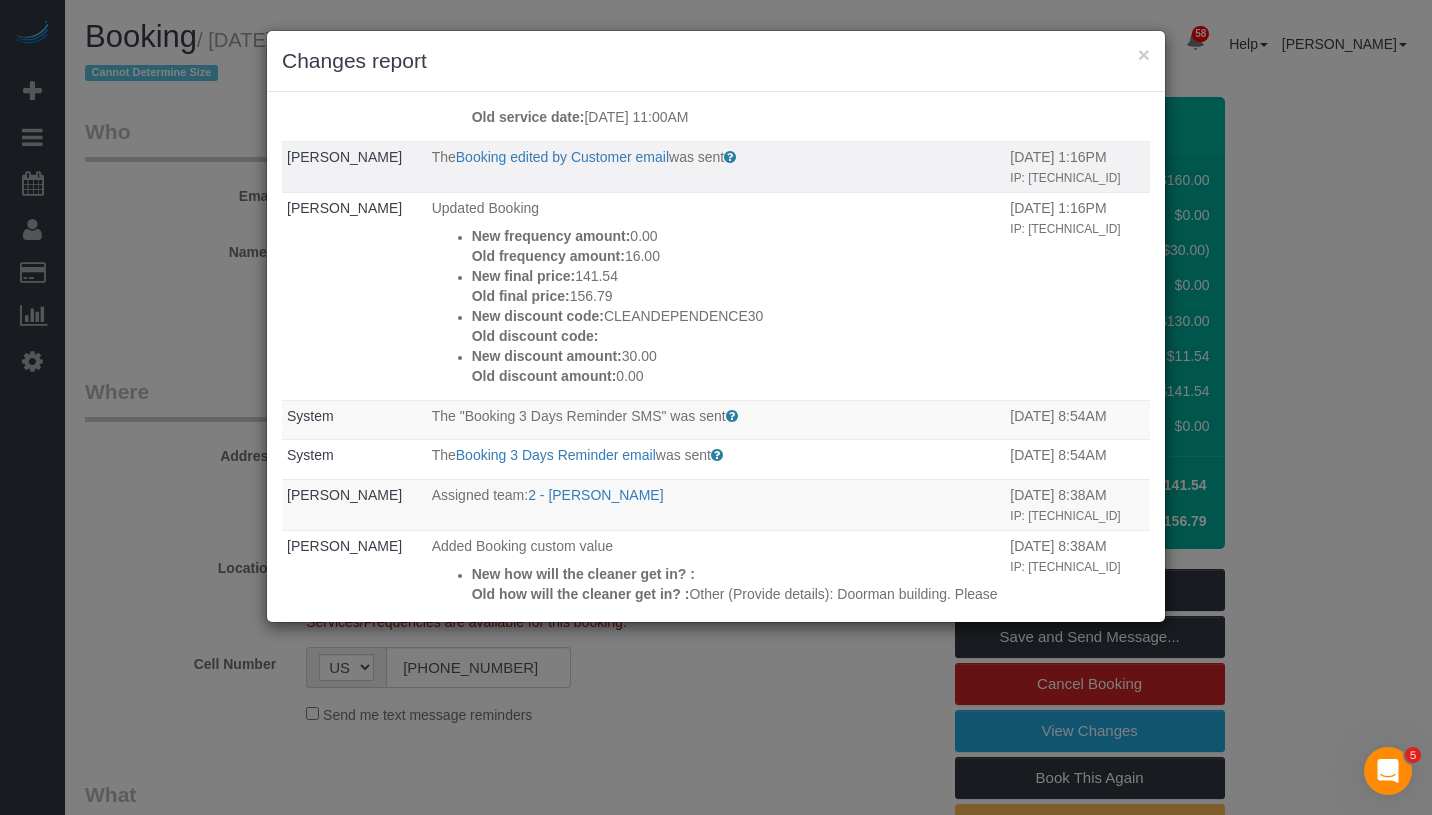 scroll, scrollTop: 154, scrollLeft: 0, axis: vertical 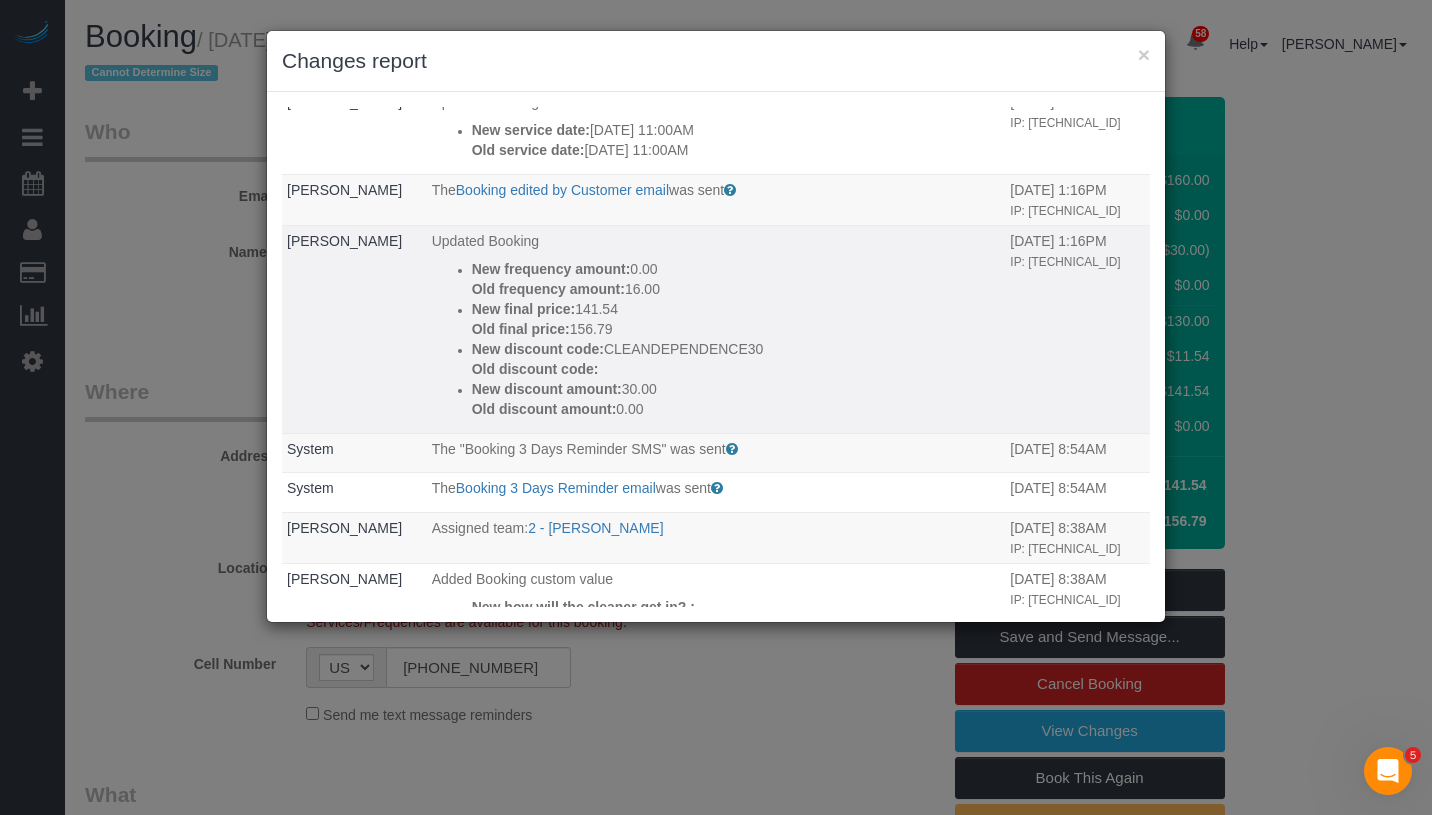 drag, startPoint x: 800, startPoint y: 342, endPoint x: 450, endPoint y: 350, distance: 350.09143 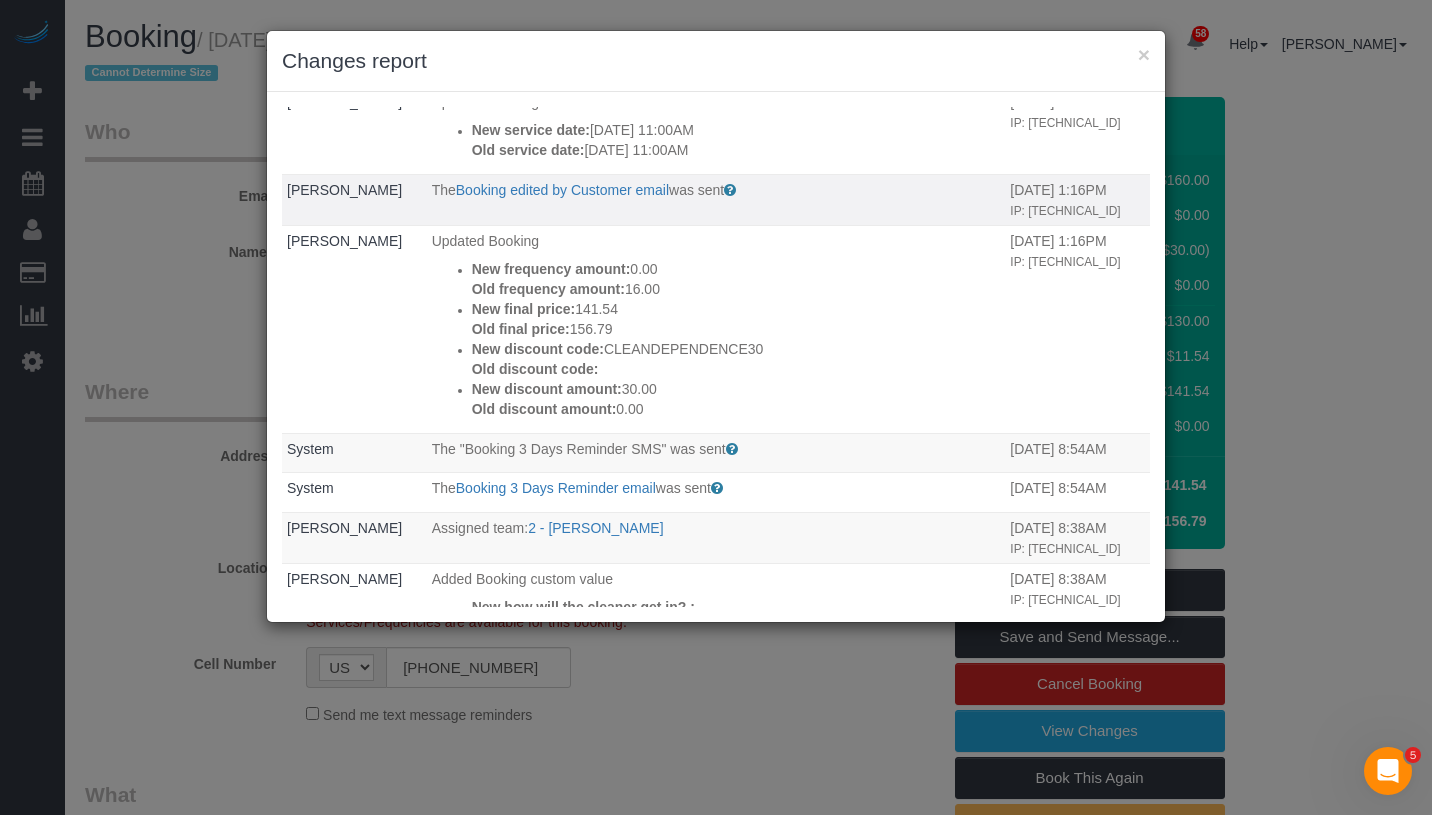 copy on "New discount code:
CLEANDEPENDENCE30
Old discount code:" 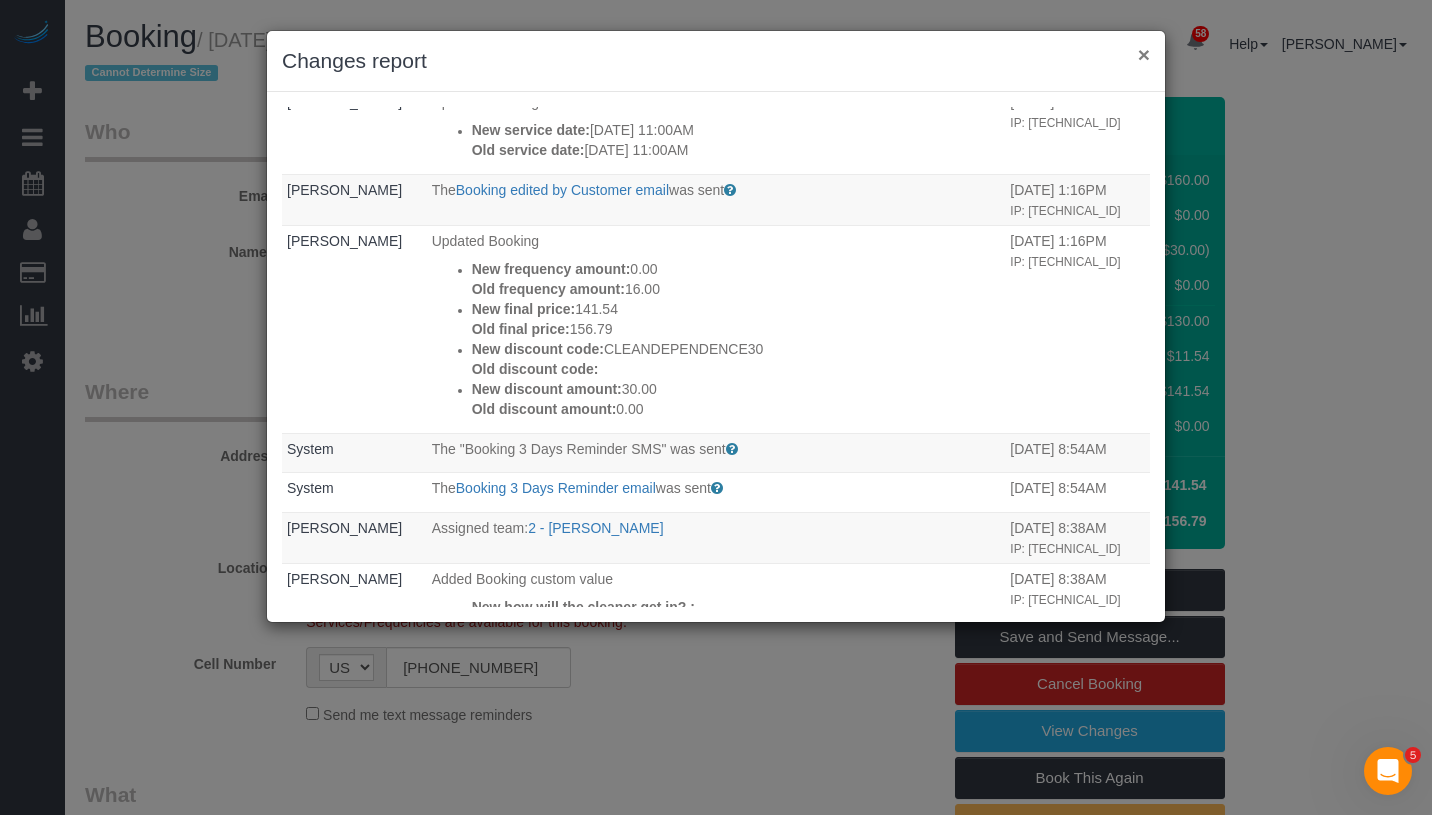 click on "×" at bounding box center (1144, 54) 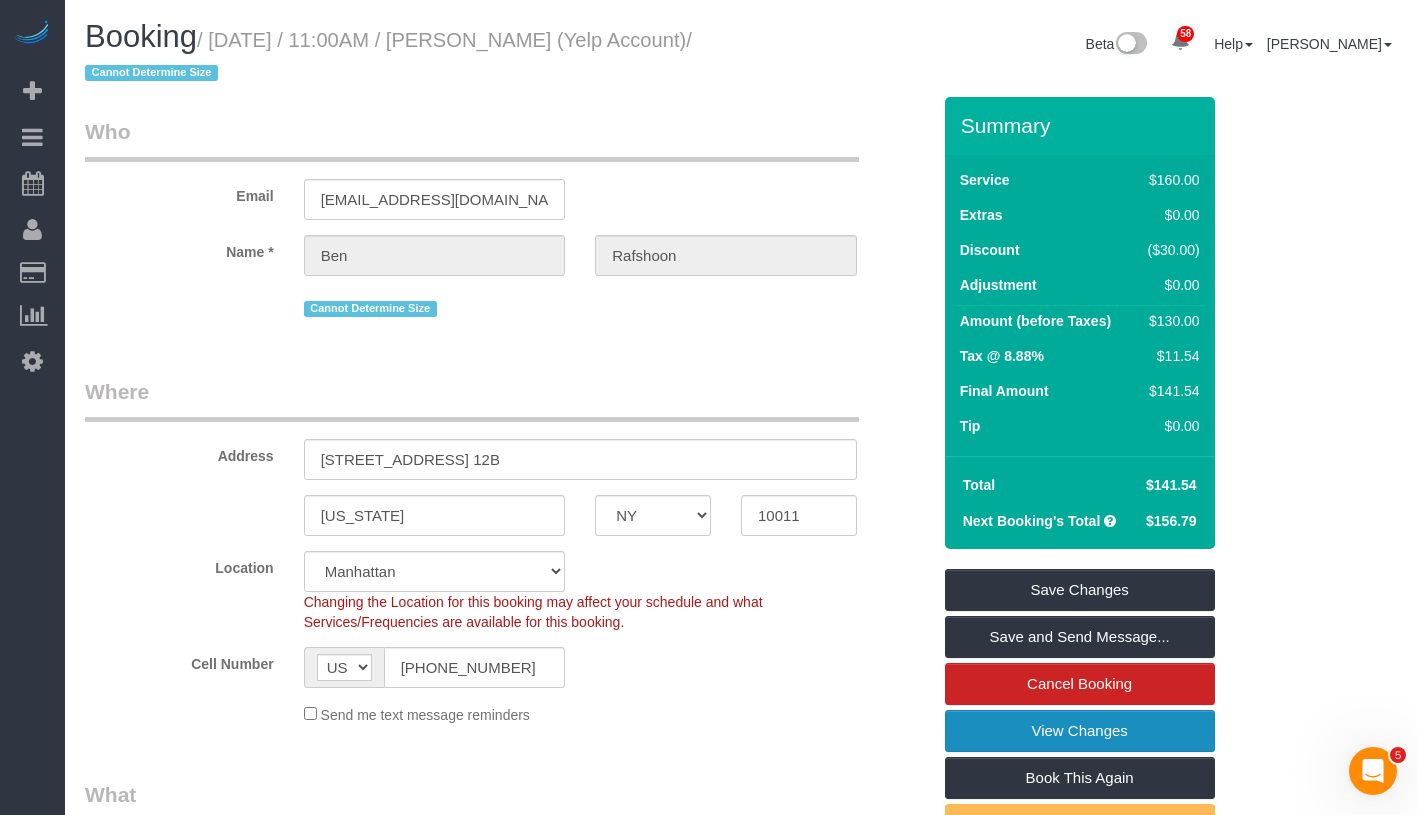 click on "View Changes" at bounding box center [1080, 731] 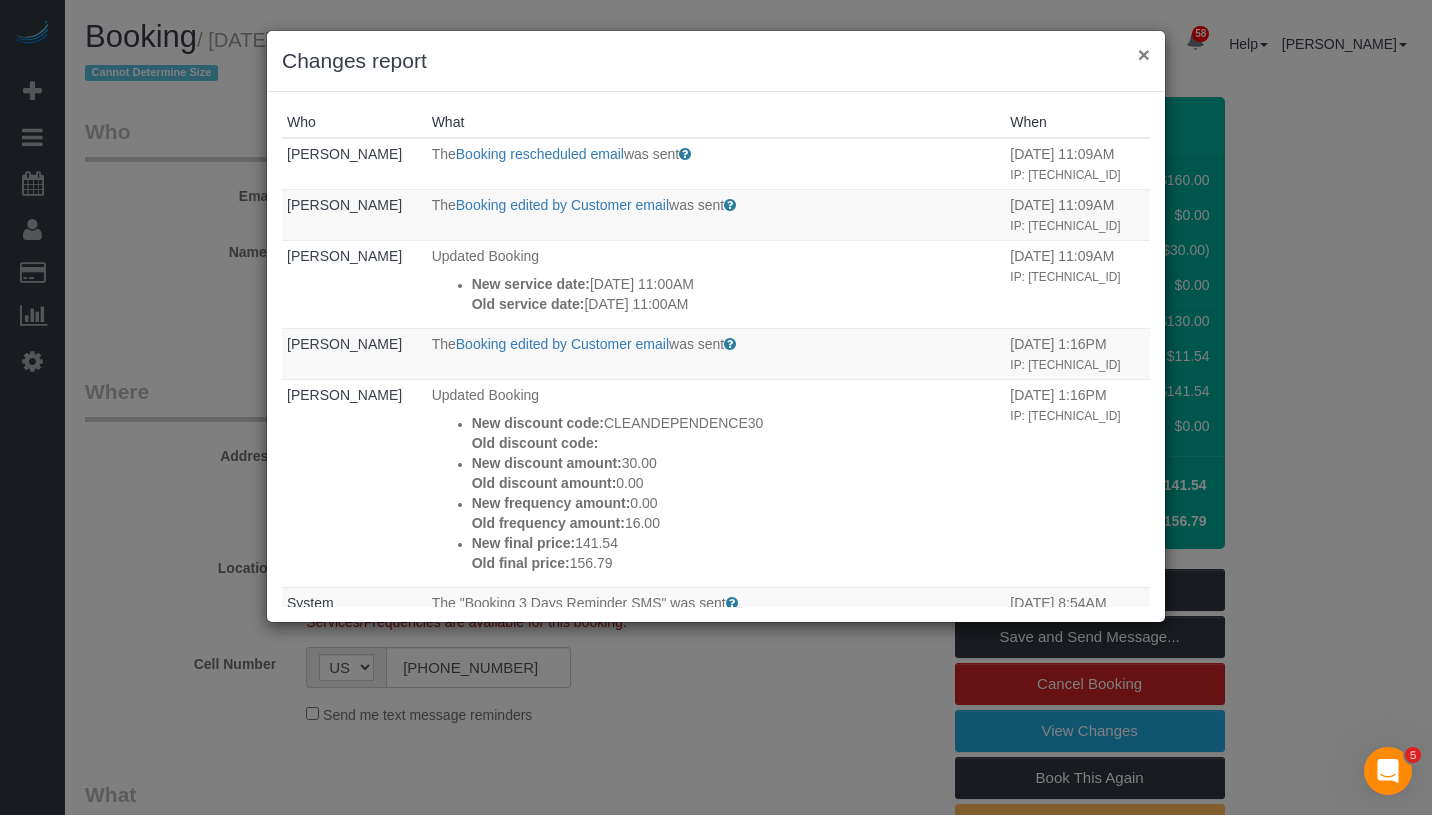 click on "×" at bounding box center [1144, 54] 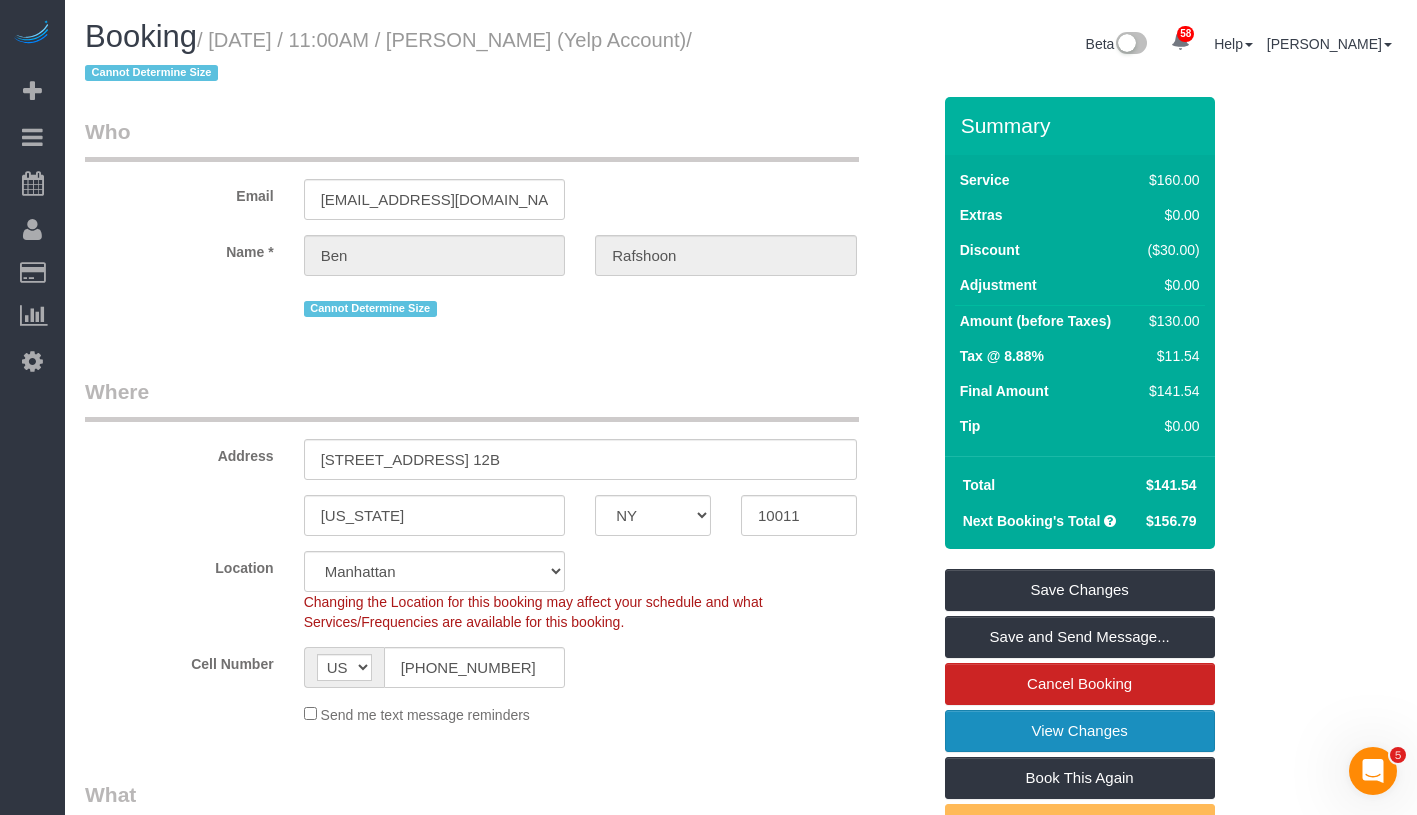 click on "View Changes" at bounding box center [1080, 731] 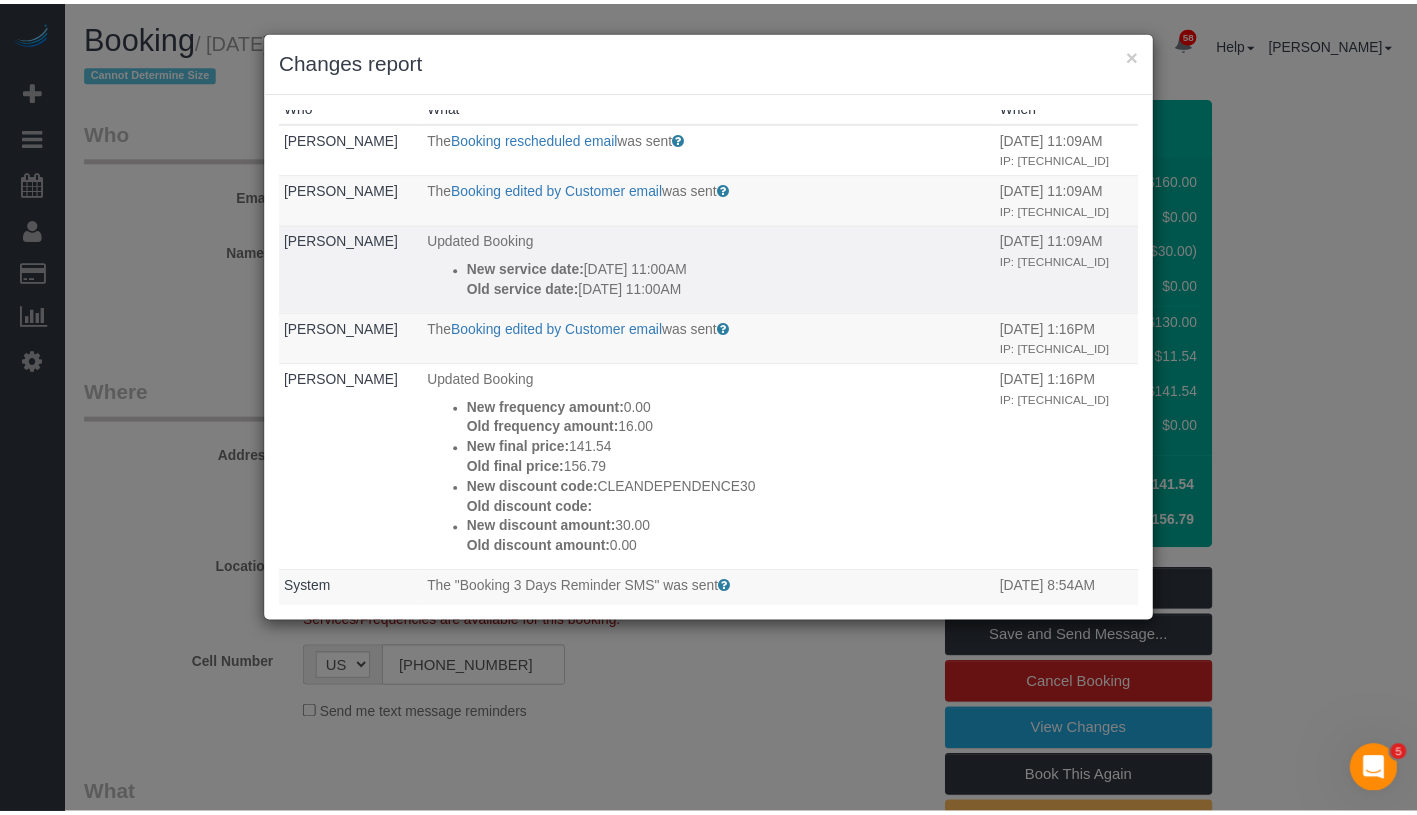 scroll, scrollTop: 0, scrollLeft: 0, axis: both 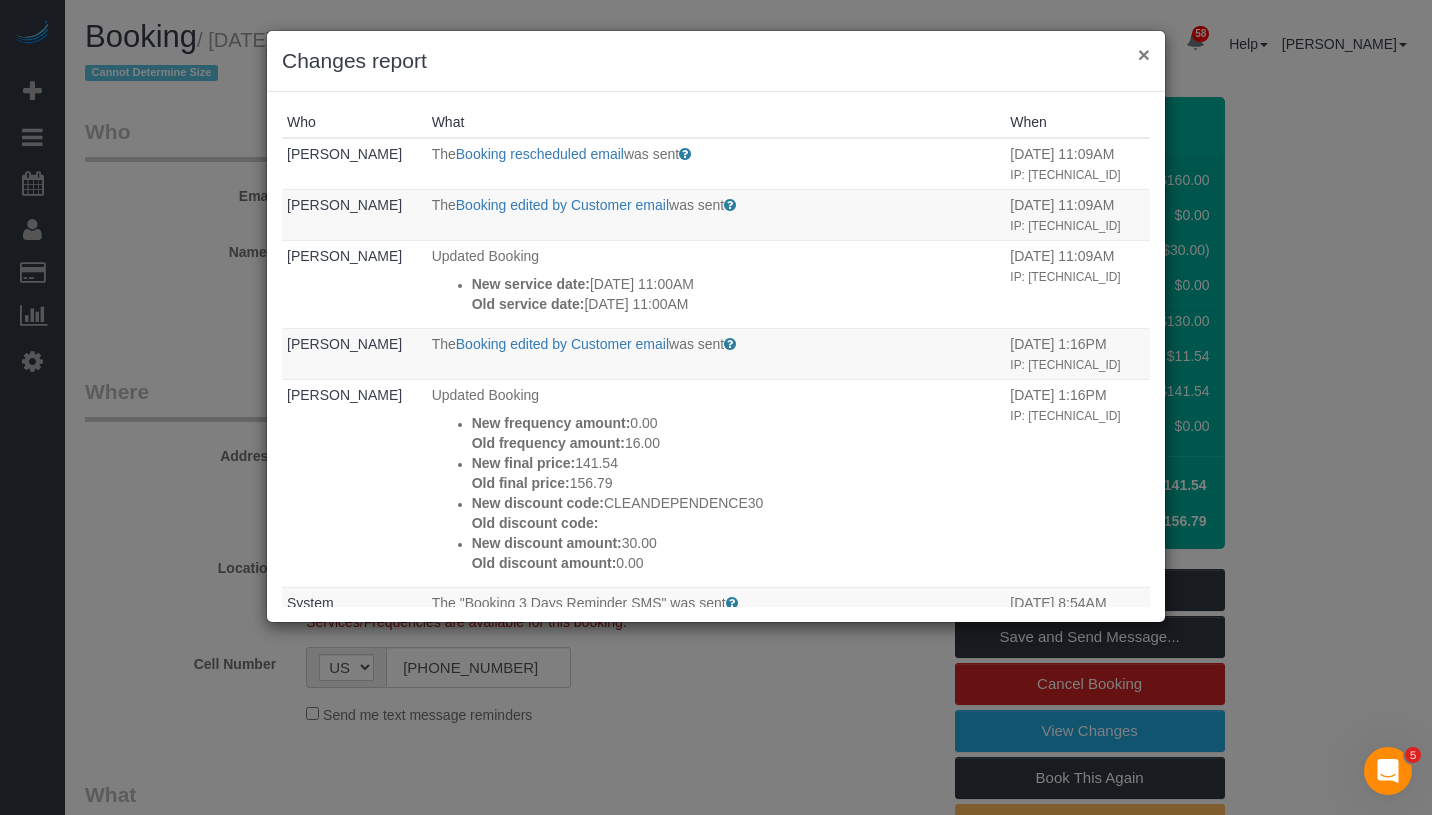 click on "×" at bounding box center [1144, 54] 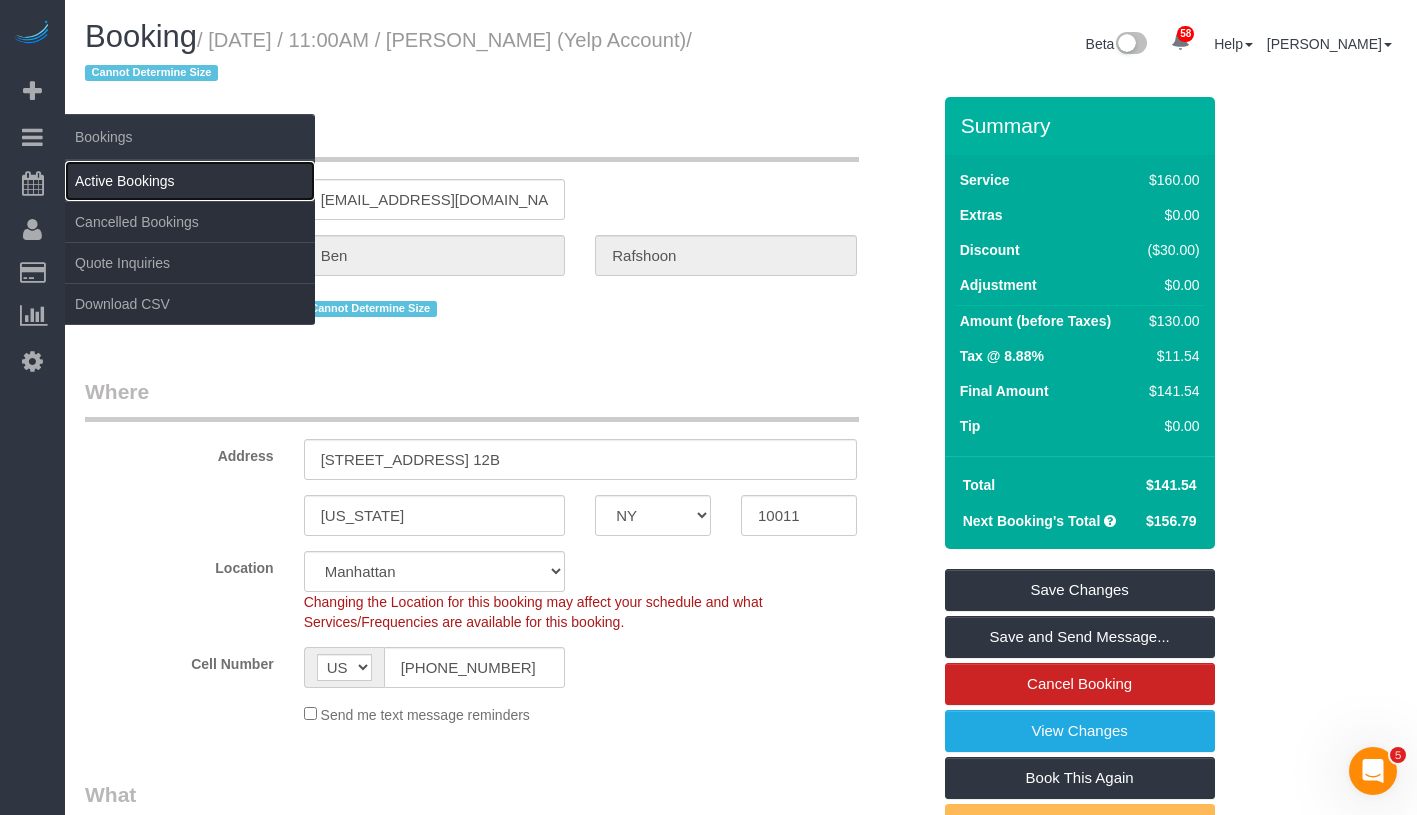 click on "Active Bookings" at bounding box center [190, 181] 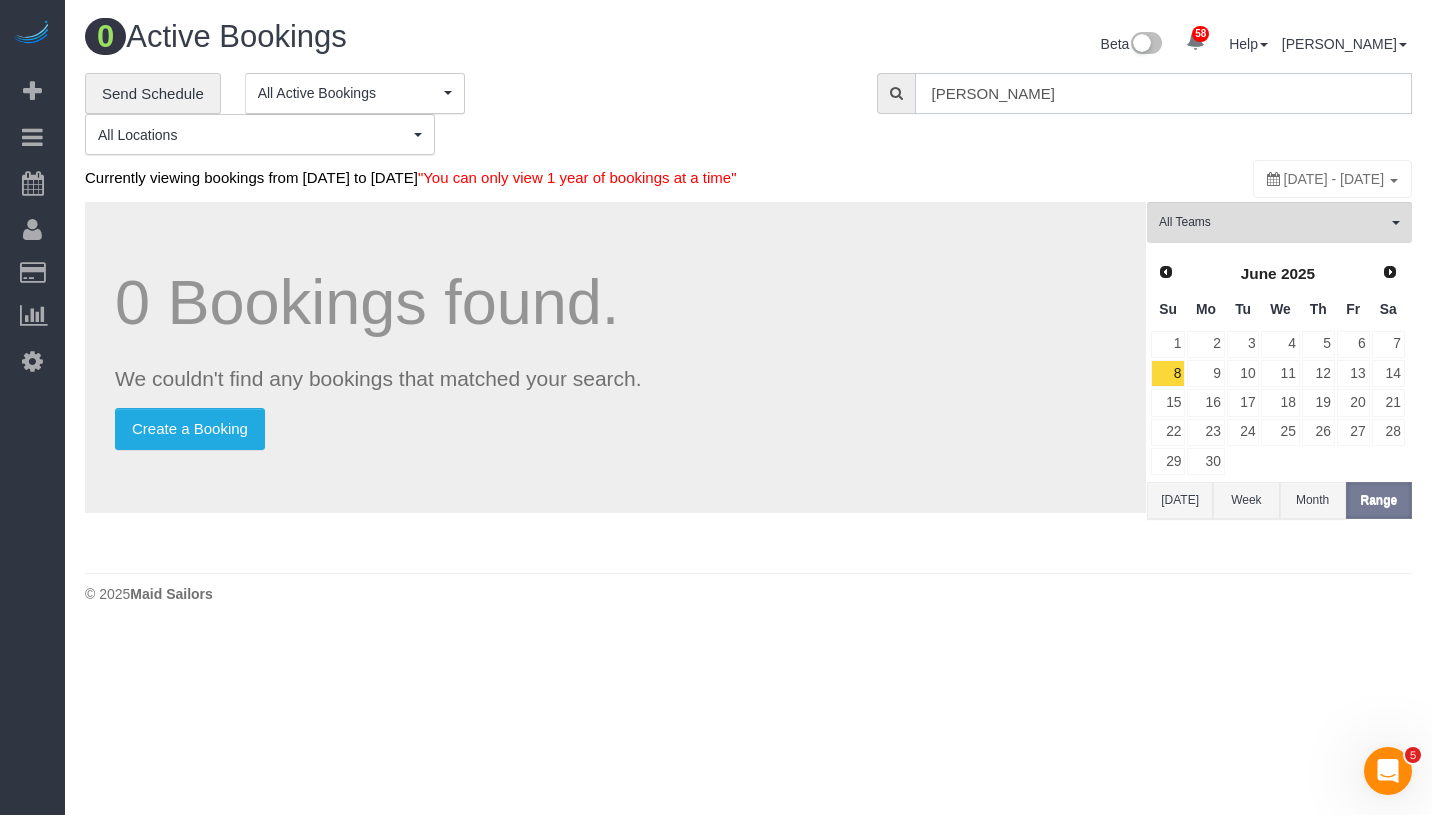click on "Ben Rafshoon" at bounding box center [1163, 93] 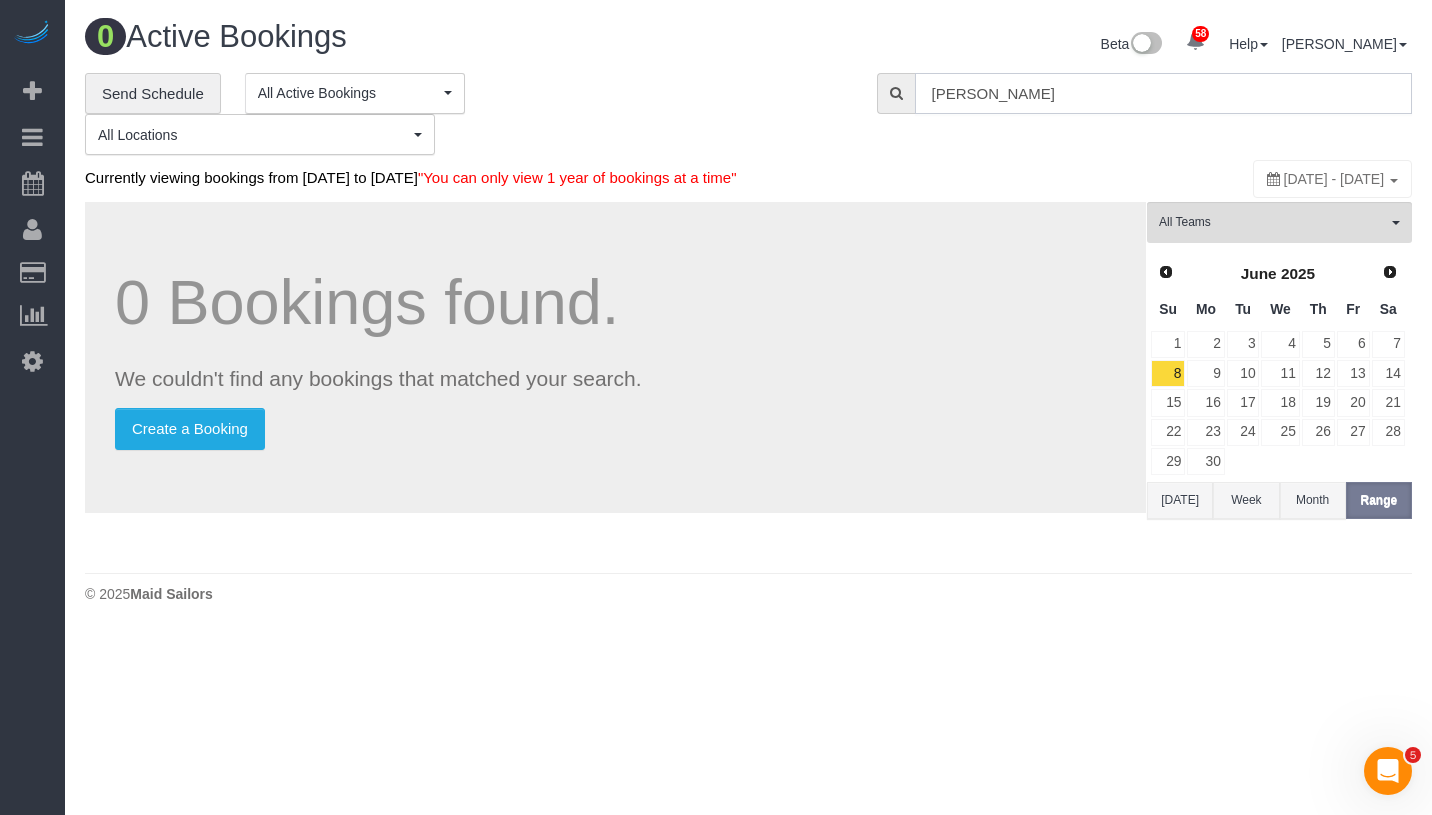 paste on "Andrew Munger" 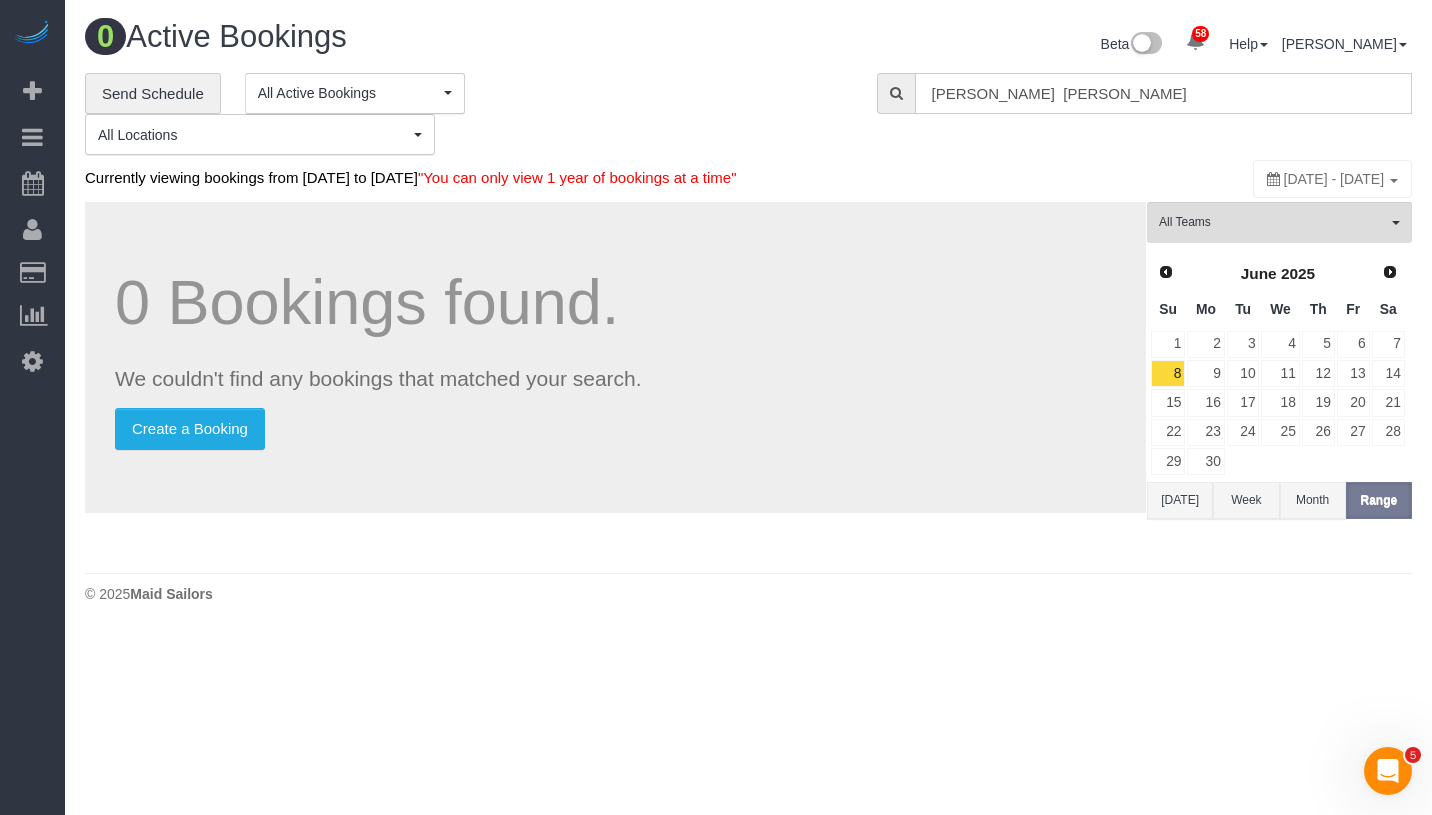 click on "Andrew Munger  Rafshoon" at bounding box center [1163, 93] 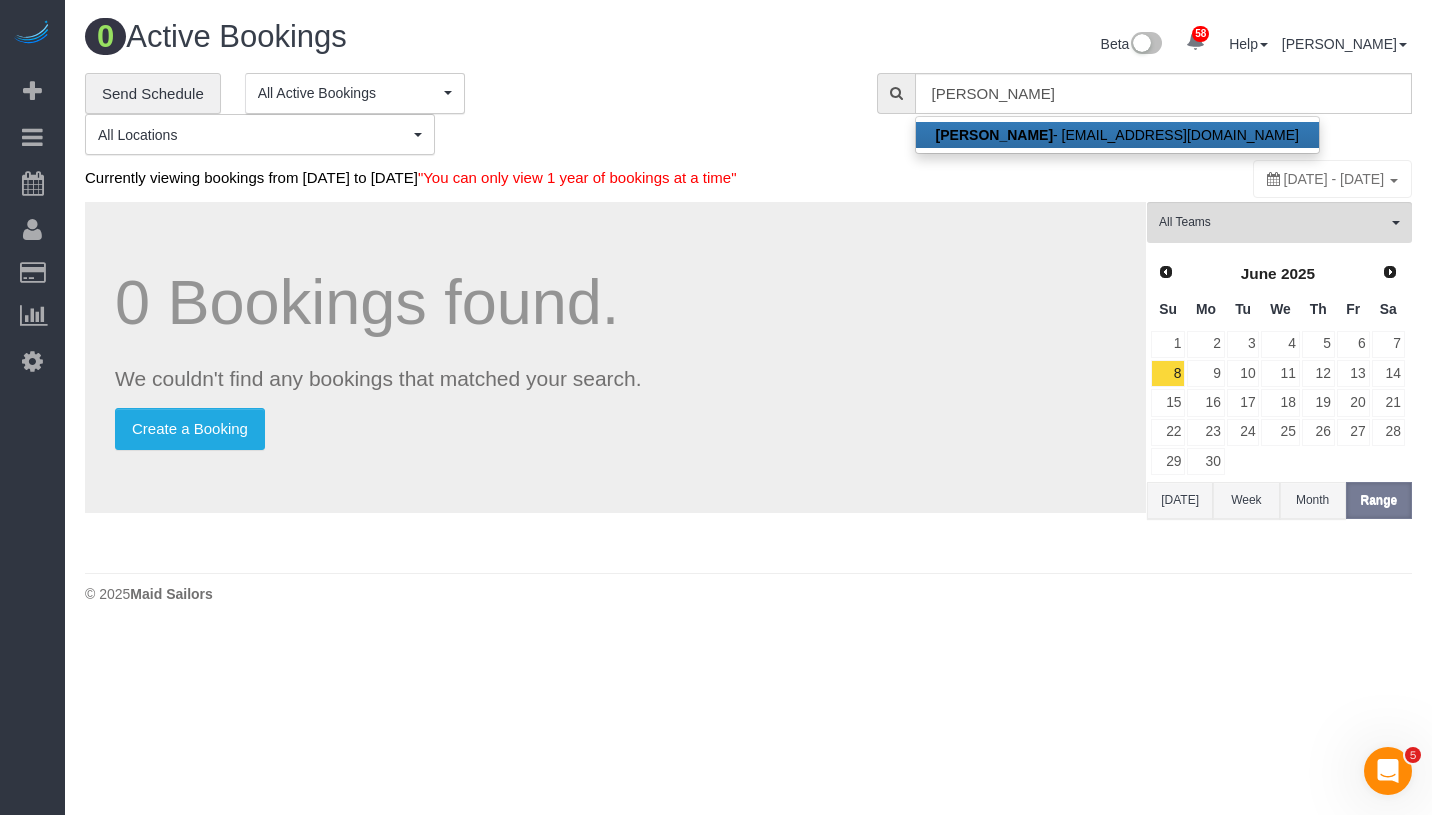click on "Andrew Munger  - ascottmunger@gmail.com" at bounding box center (1117, 135) 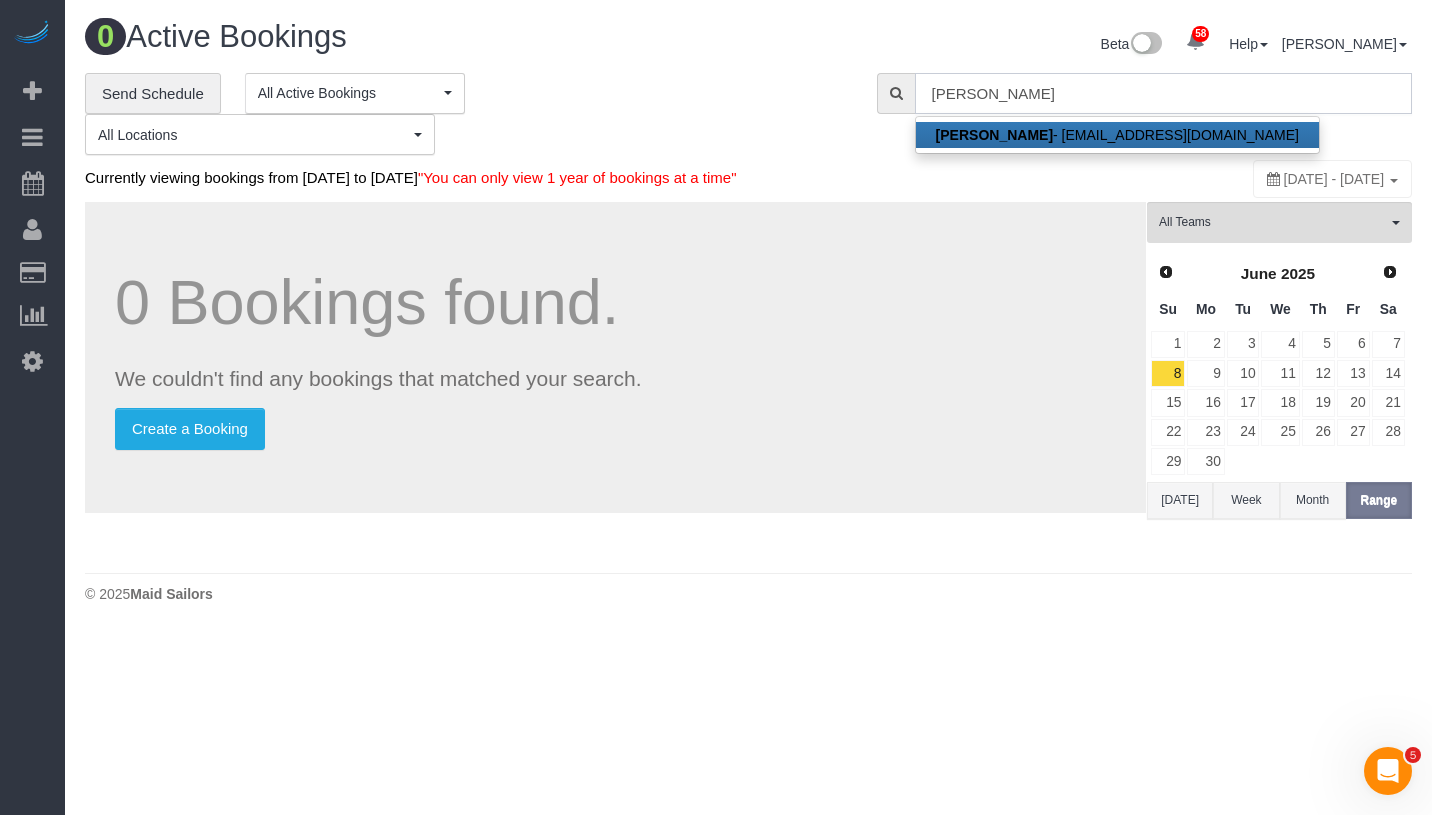type on "ascottmunger@gmail.com" 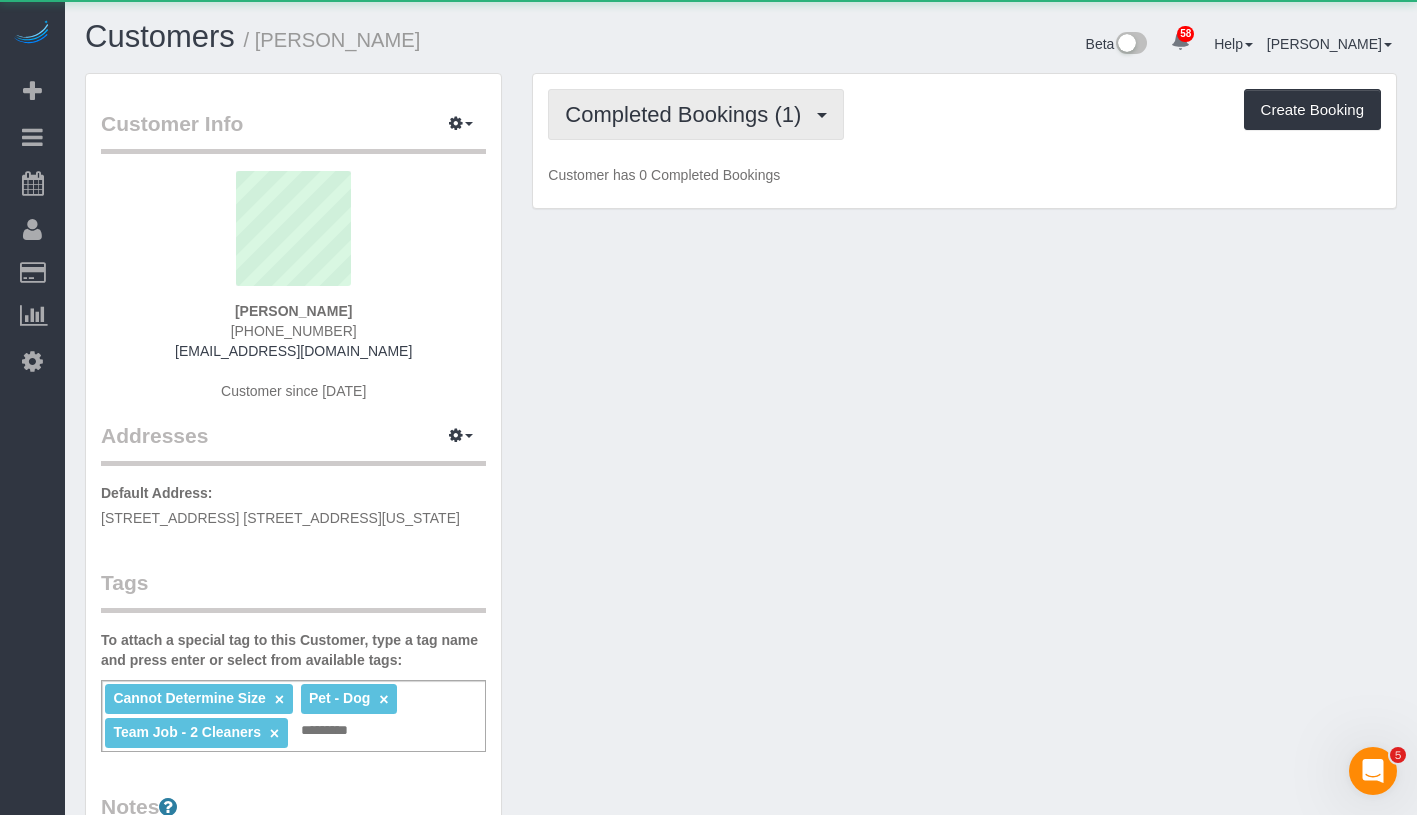 click on "Completed Bookings (1)" at bounding box center [688, 114] 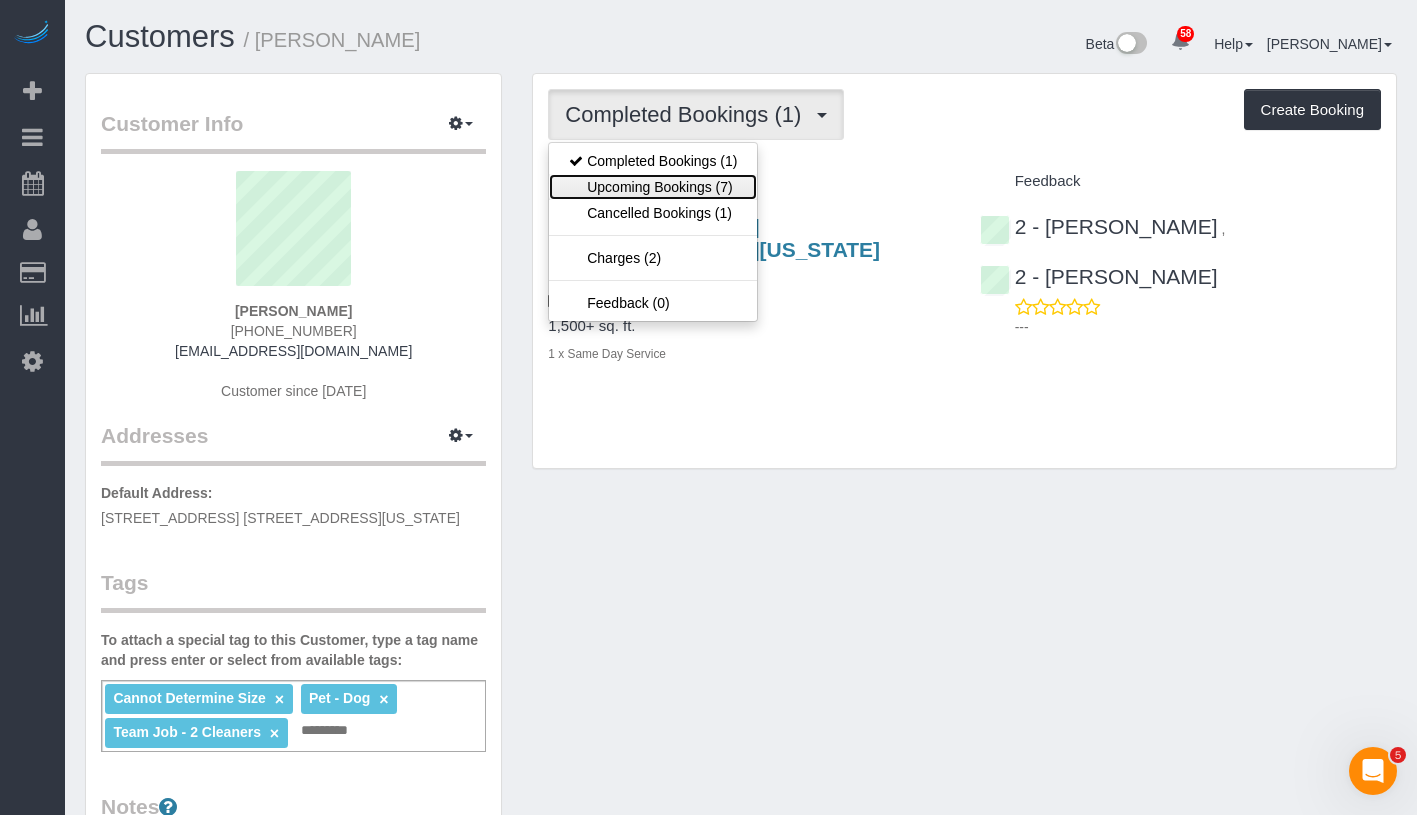 click on "Upcoming Bookings (7)" at bounding box center (653, 187) 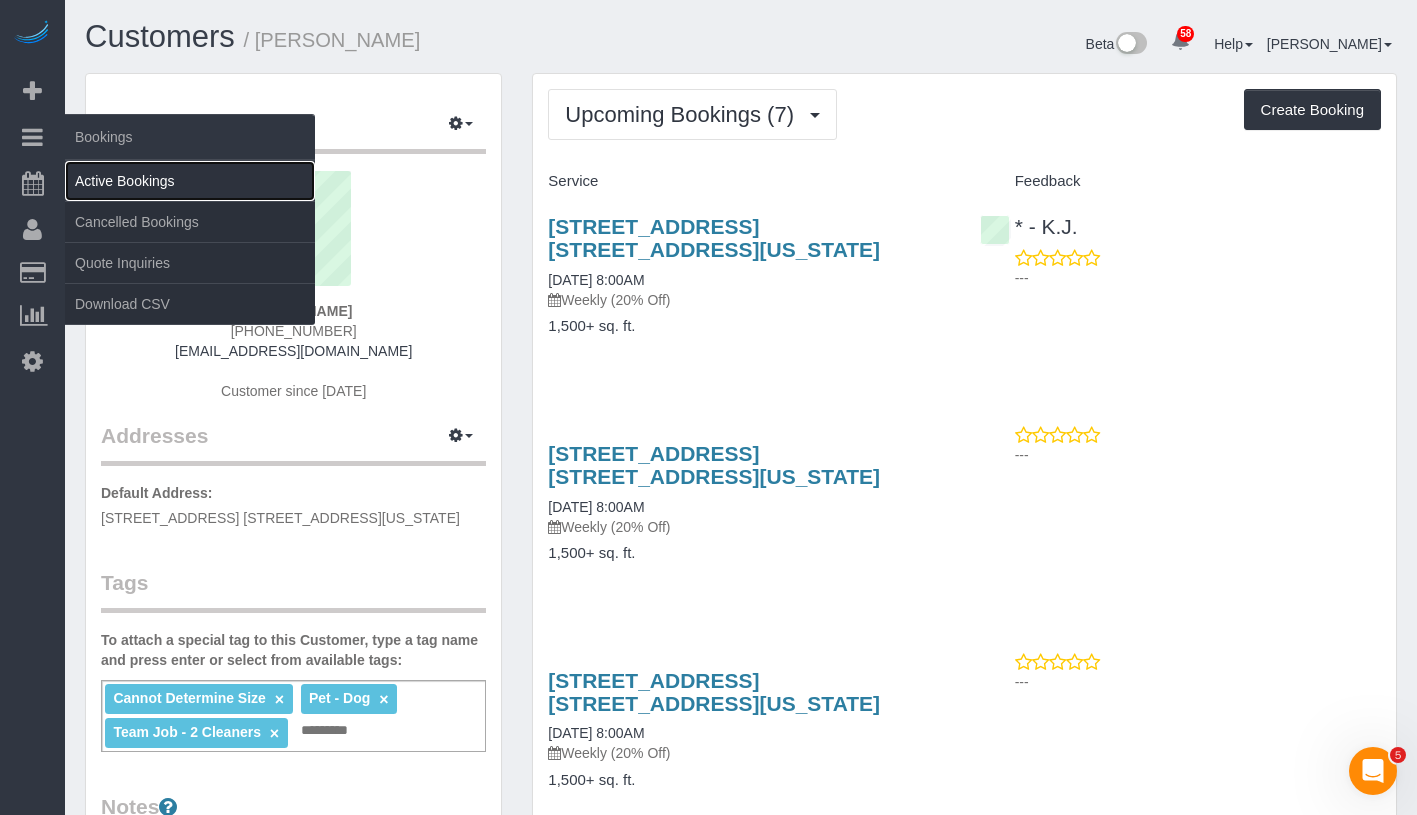 click on "Active Bookings" at bounding box center [190, 181] 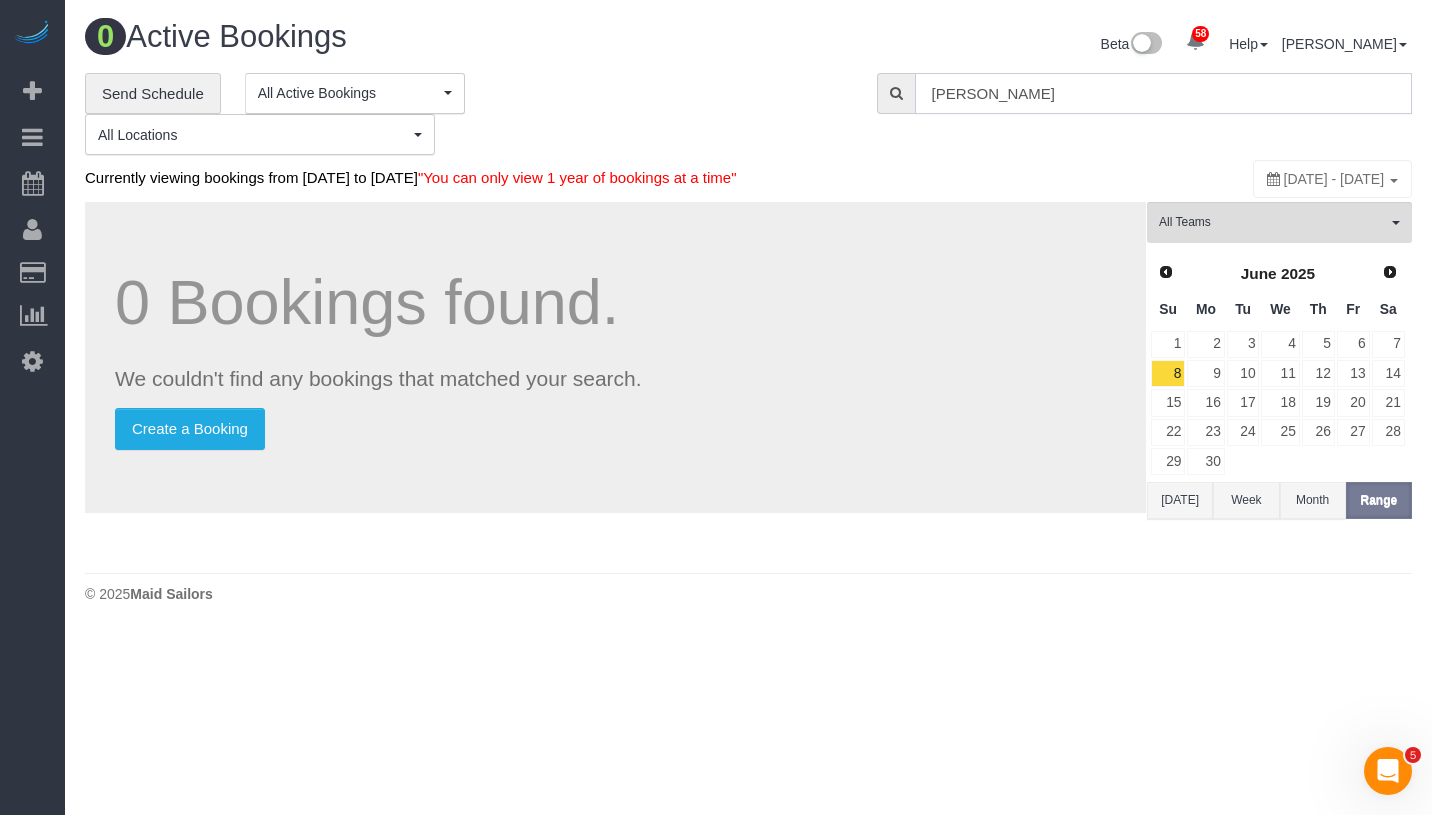 click on "Andrew Munger" at bounding box center [1163, 93] 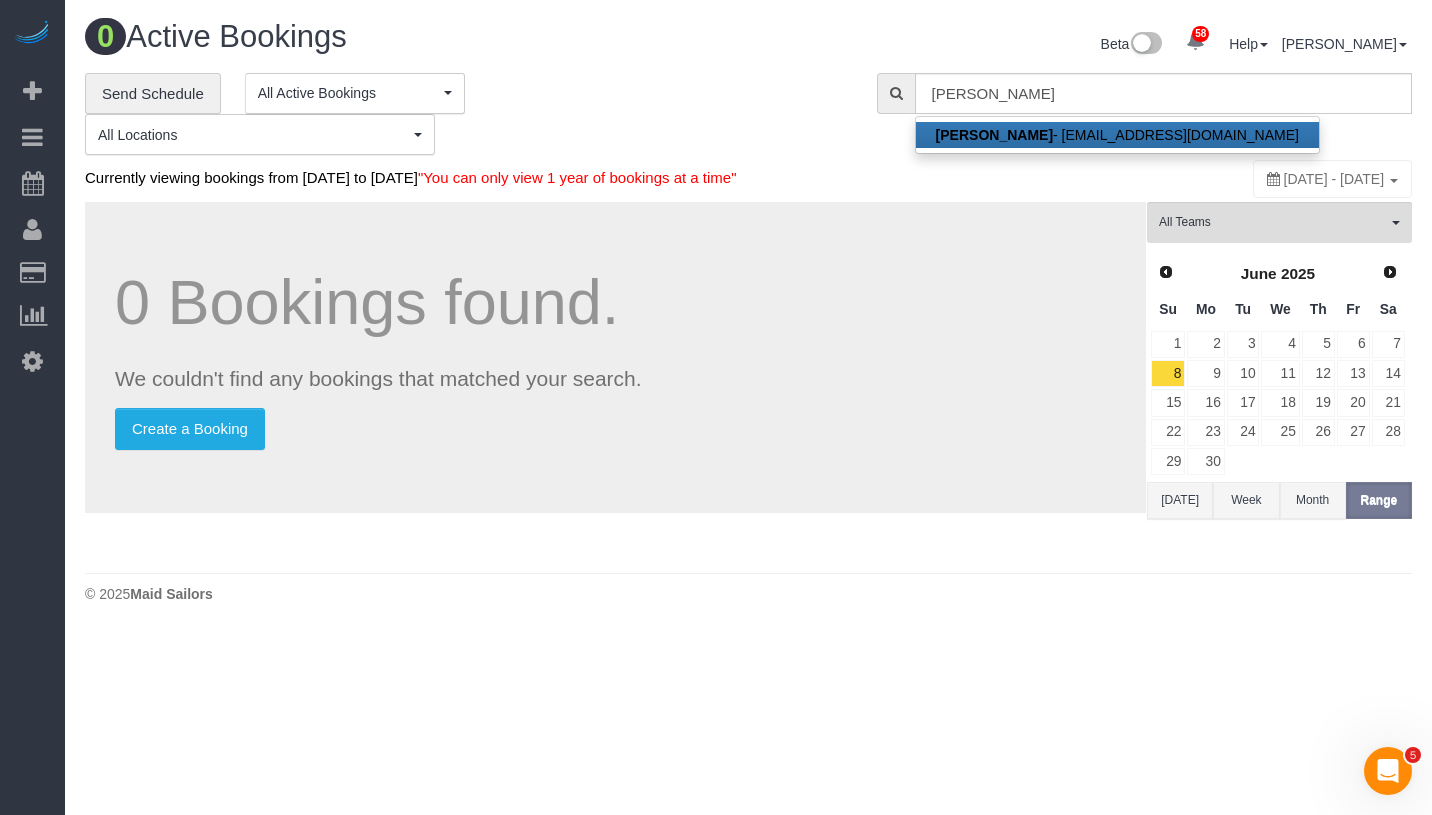 click on "Johanna Osburn  - johannaosburn@gmail.com" at bounding box center [1117, 135] 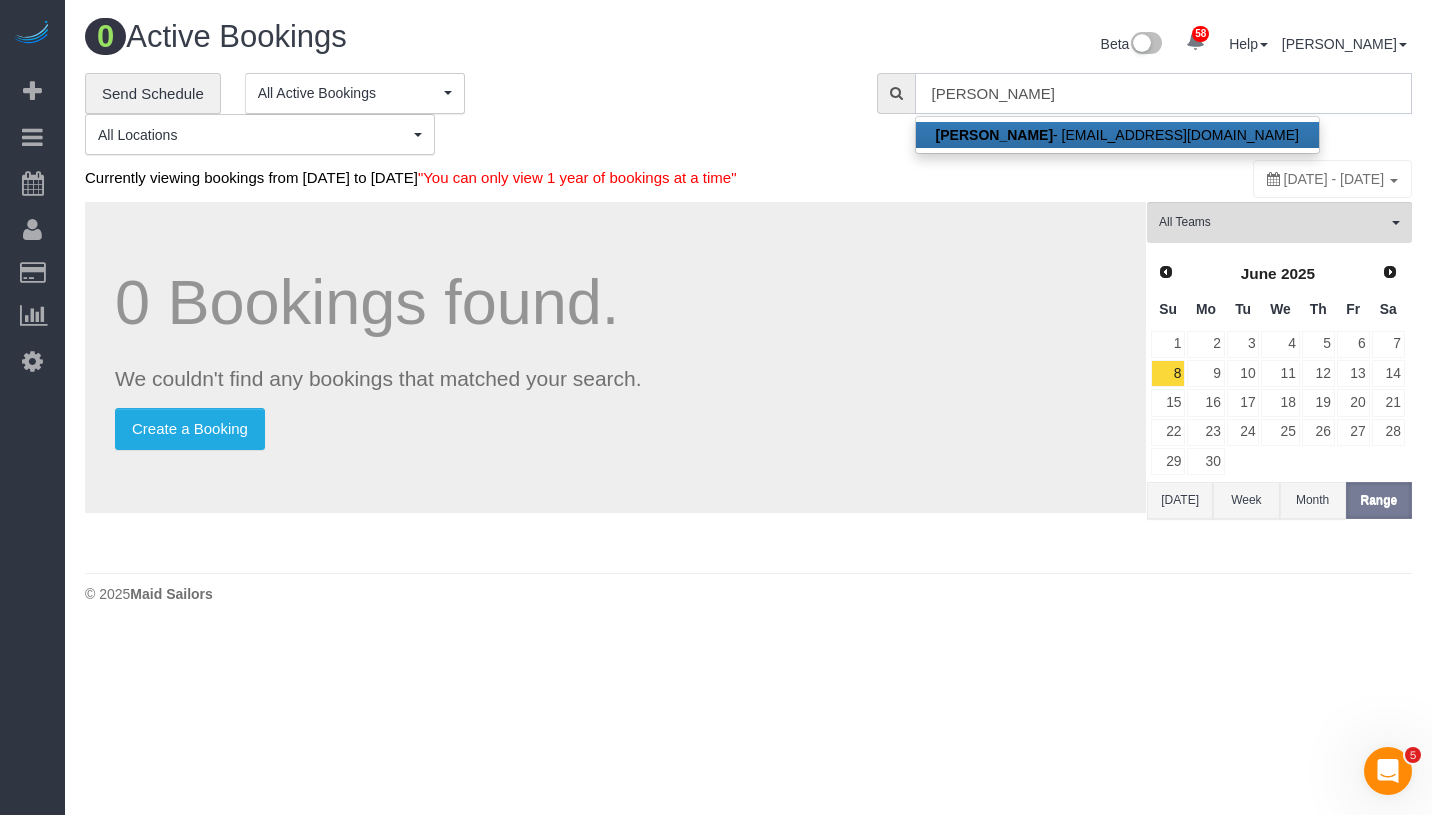 type on "johannaosburn@gmail.com" 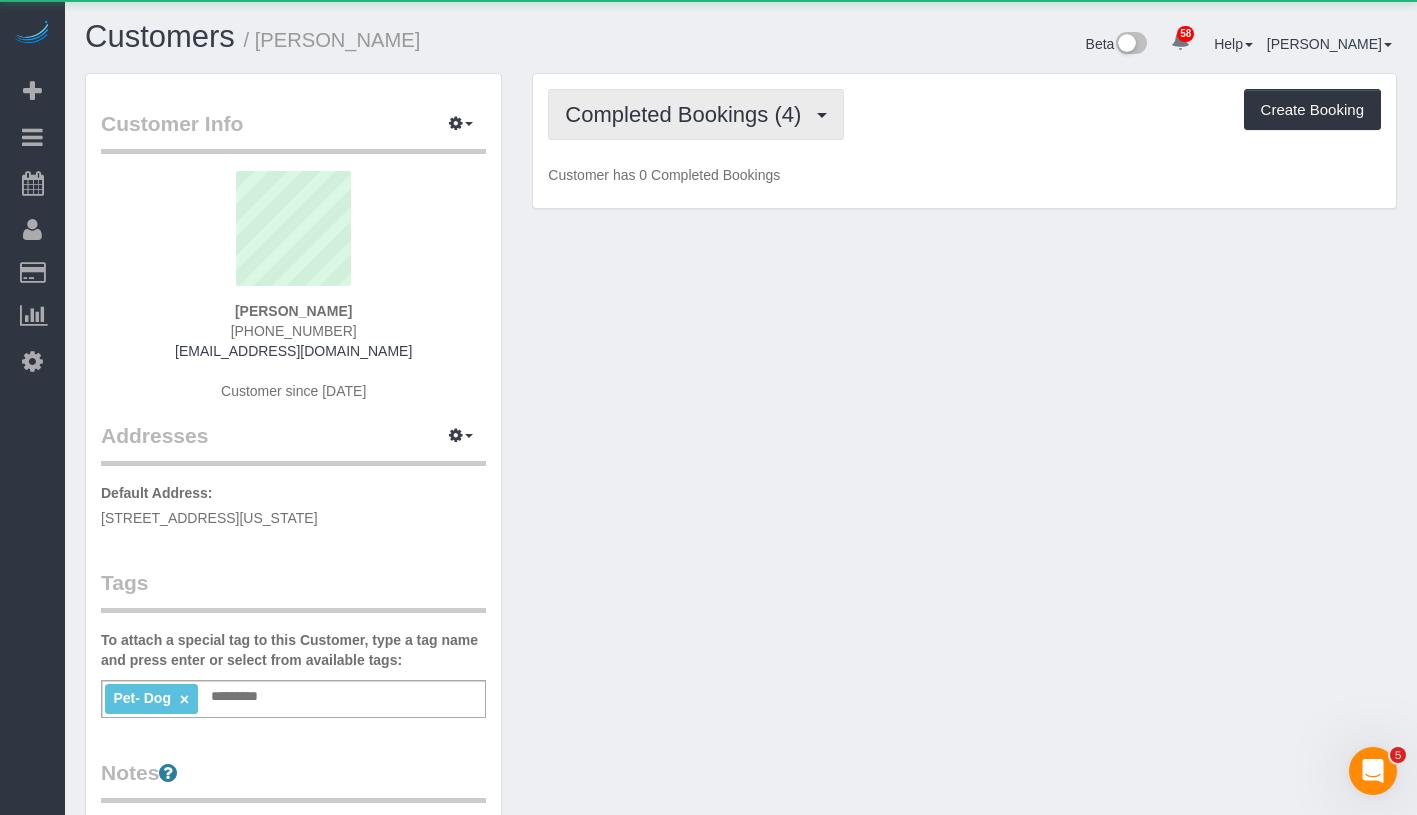 click on "Completed Bookings (4)" at bounding box center [688, 114] 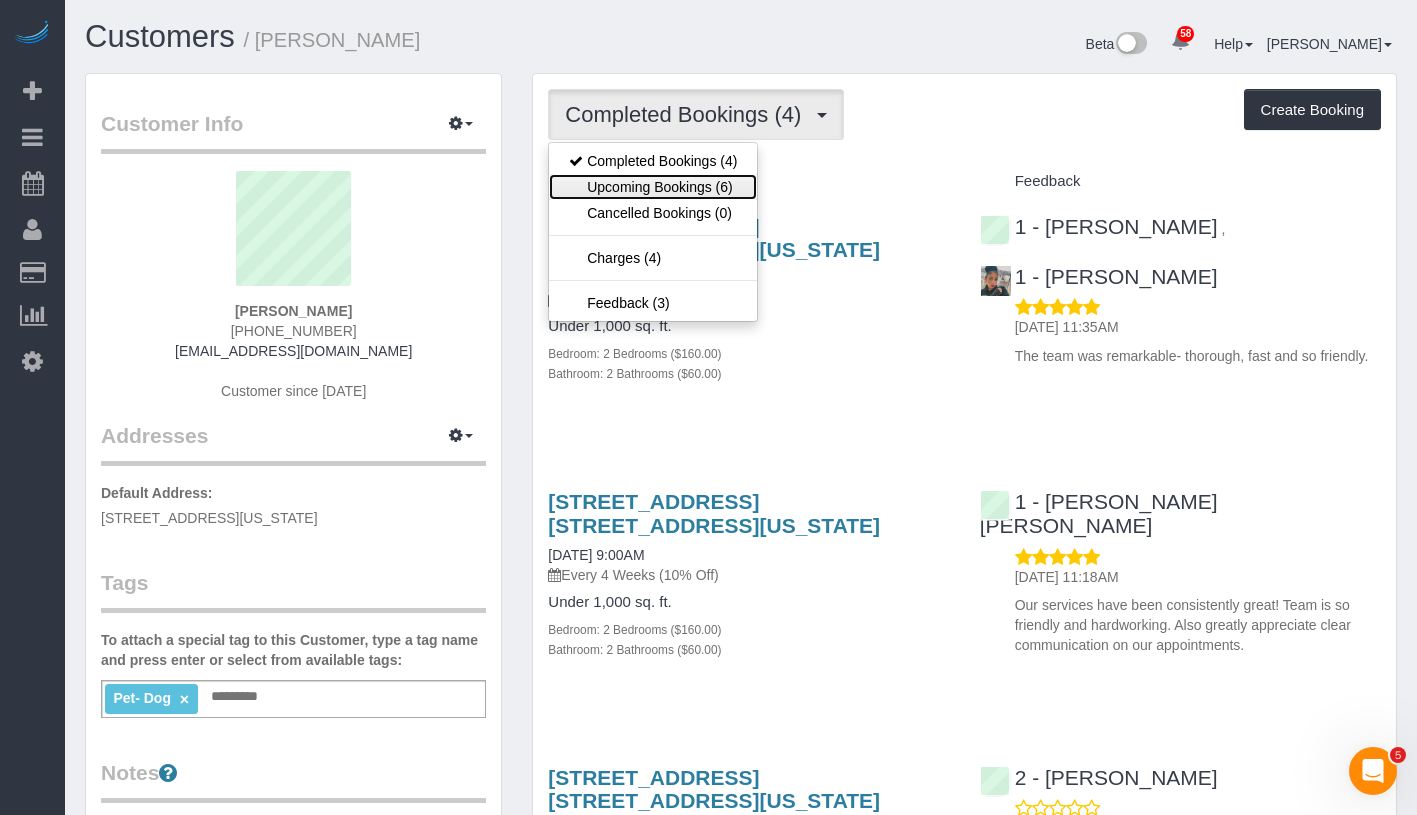 click on "Upcoming Bookings (6)" at bounding box center (653, 187) 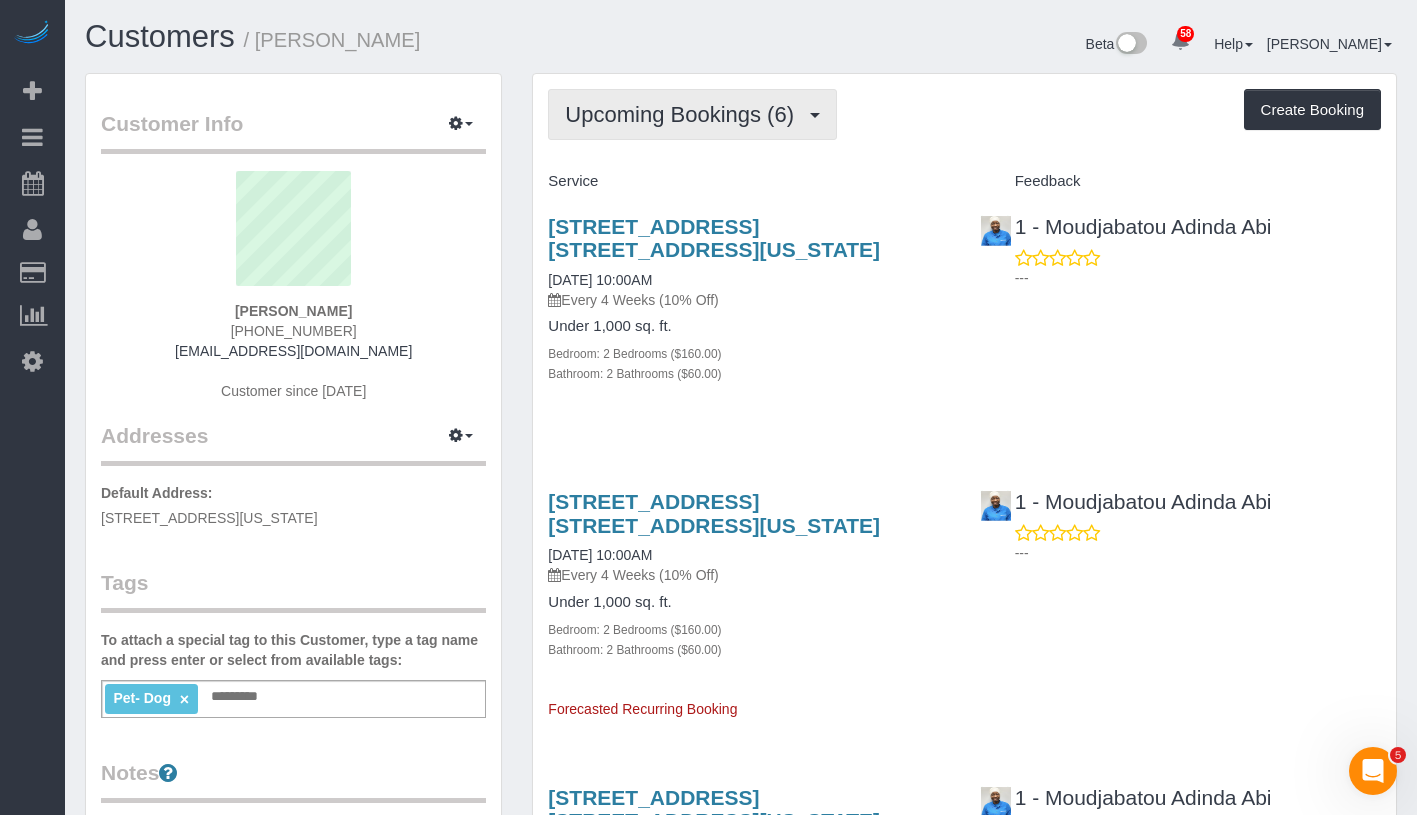 click on "Upcoming Bookings (6)" at bounding box center (692, 114) 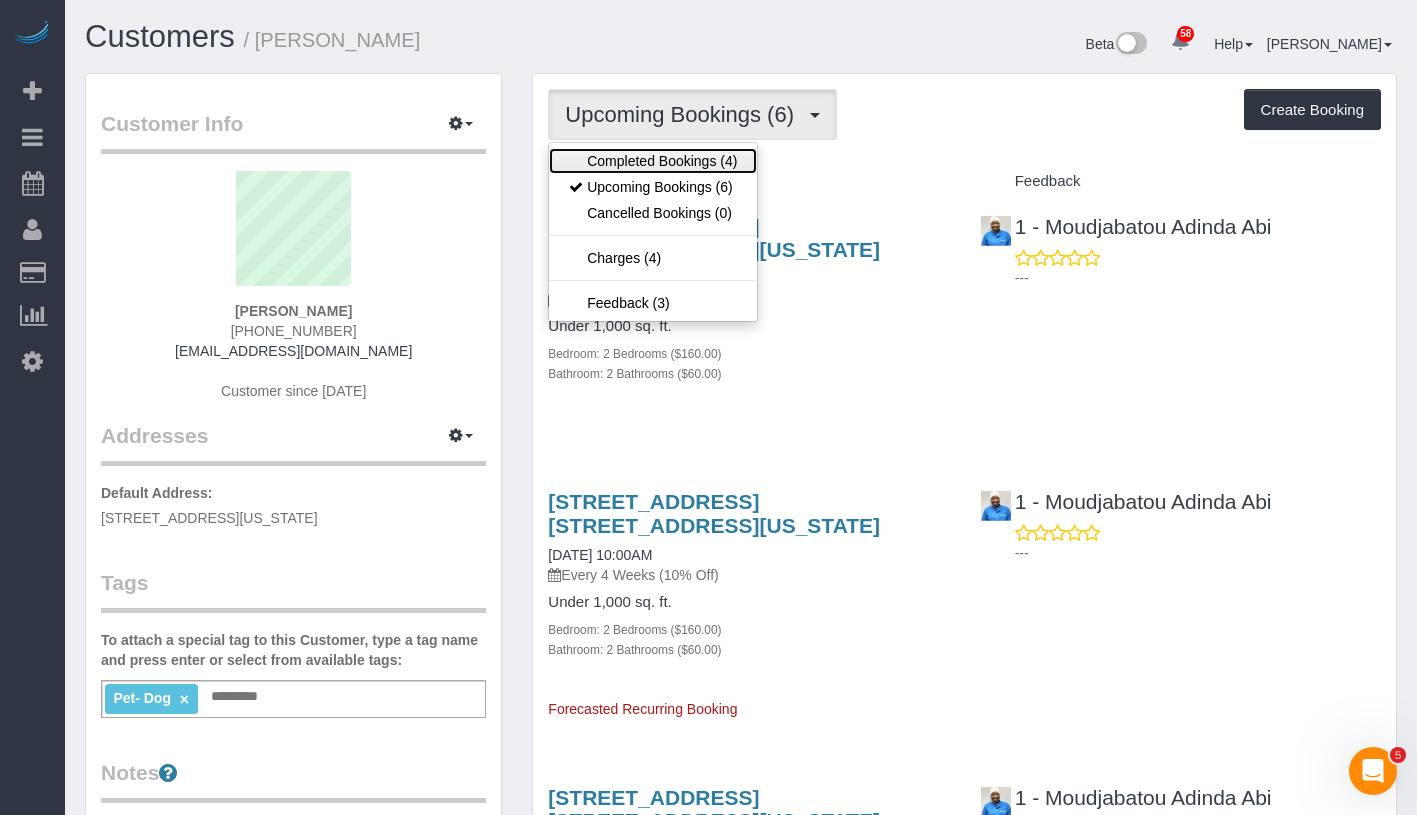 click on "Completed Bookings (4)" at bounding box center [653, 161] 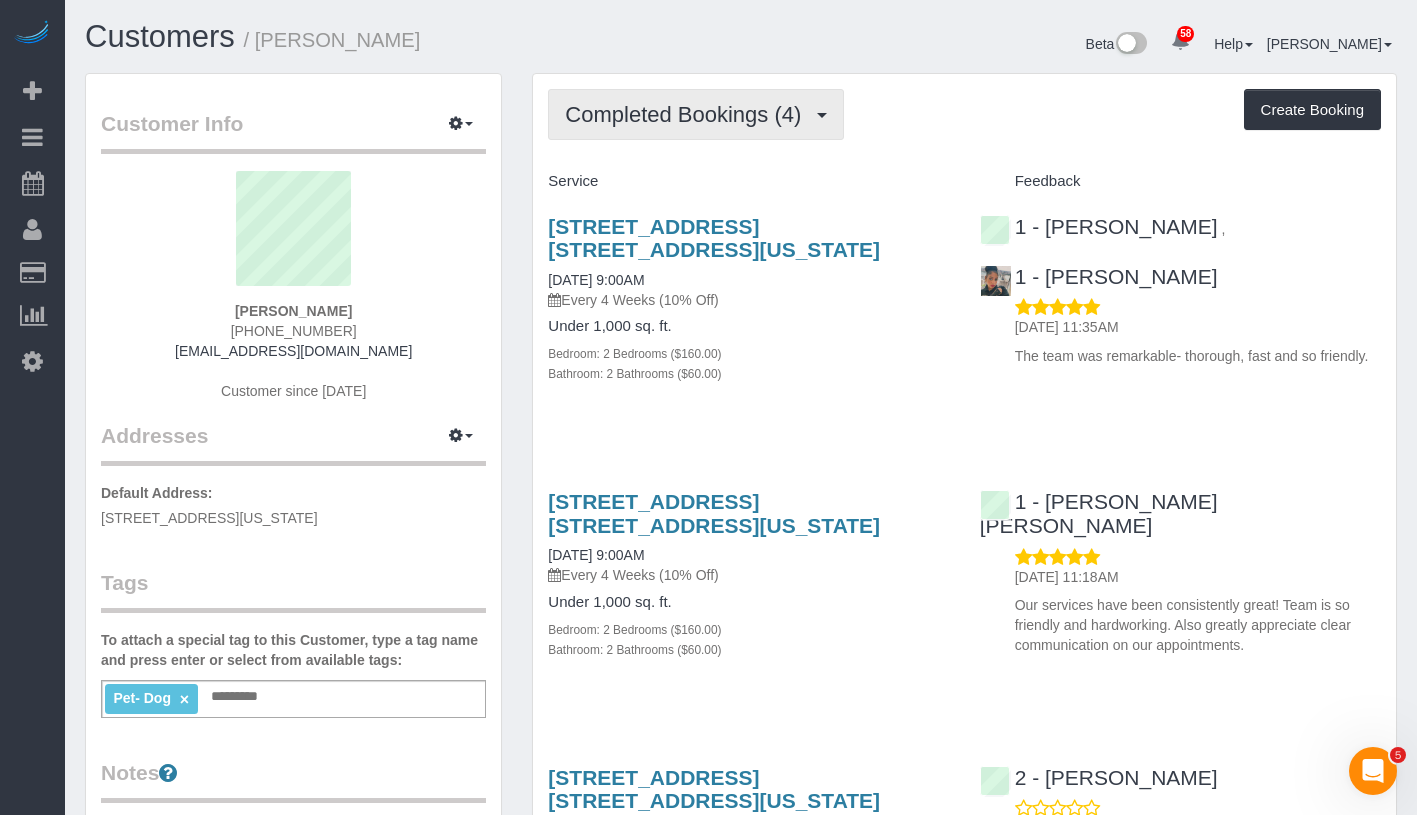 click on "Completed Bookings (4)" at bounding box center (688, 114) 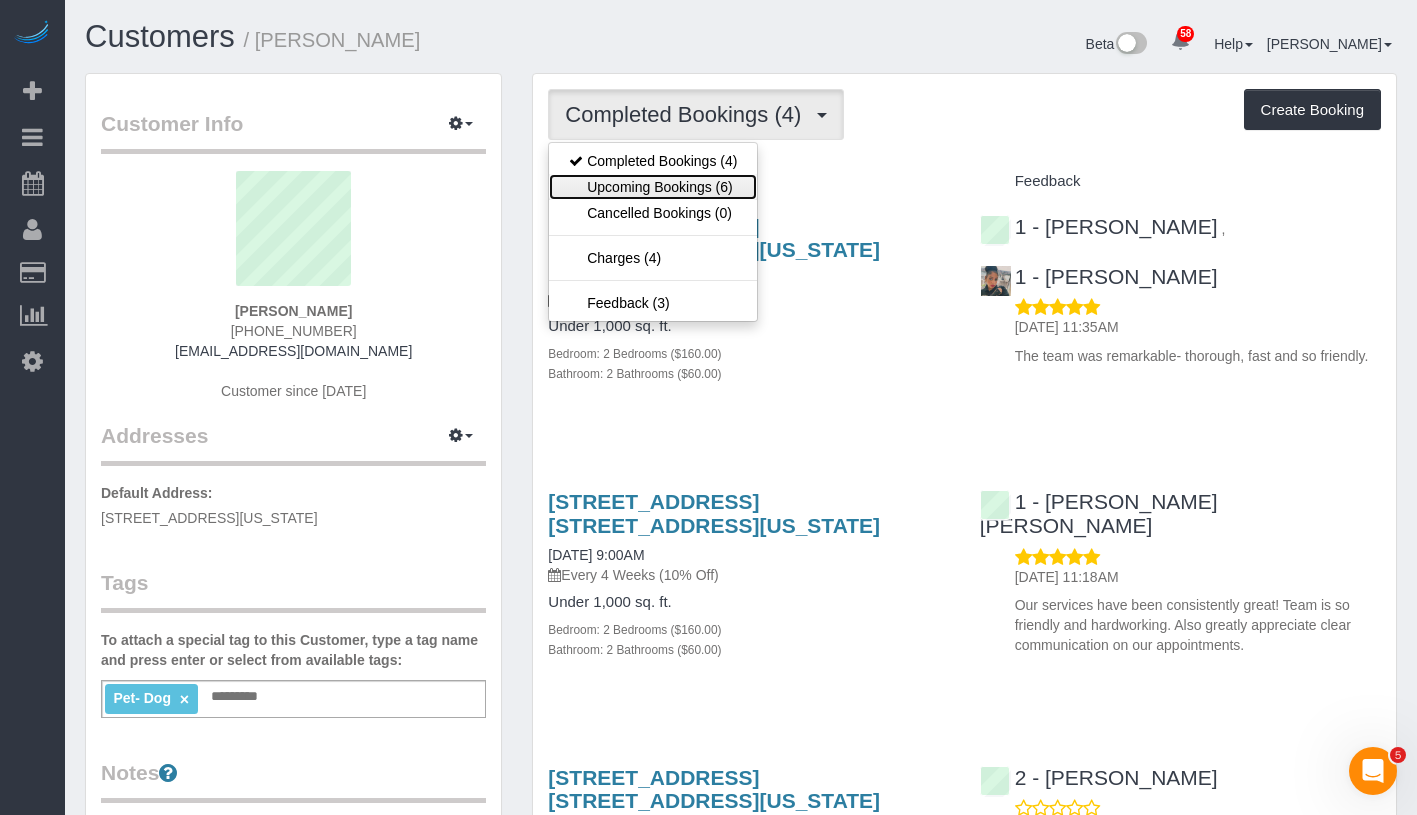 click on "Upcoming Bookings (6)" at bounding box center [653, 187] 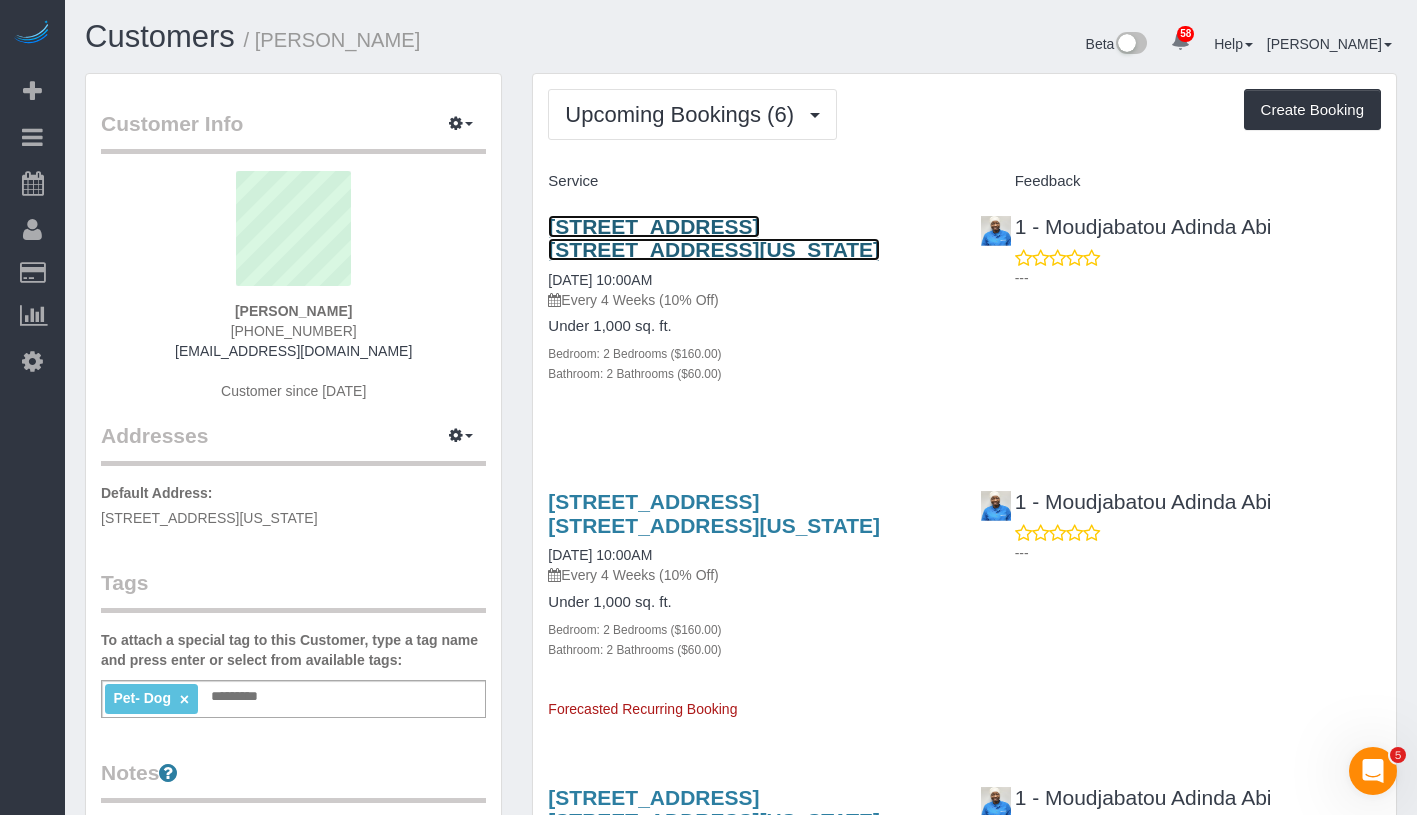 click on "751 East 6th Street, Apt. 10b, New York, NY 10009" at bounding box center [714, 238] 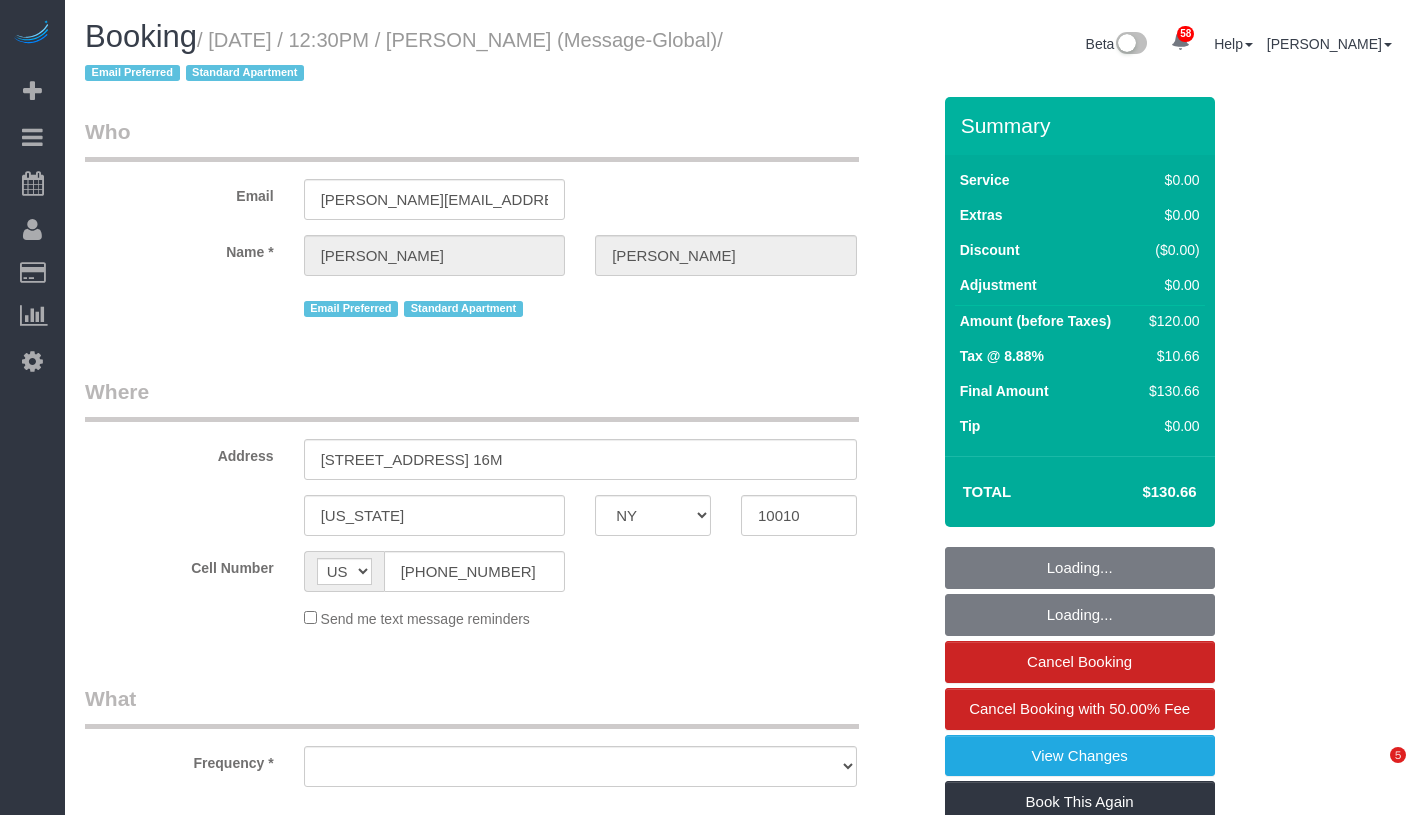 select on "NY" 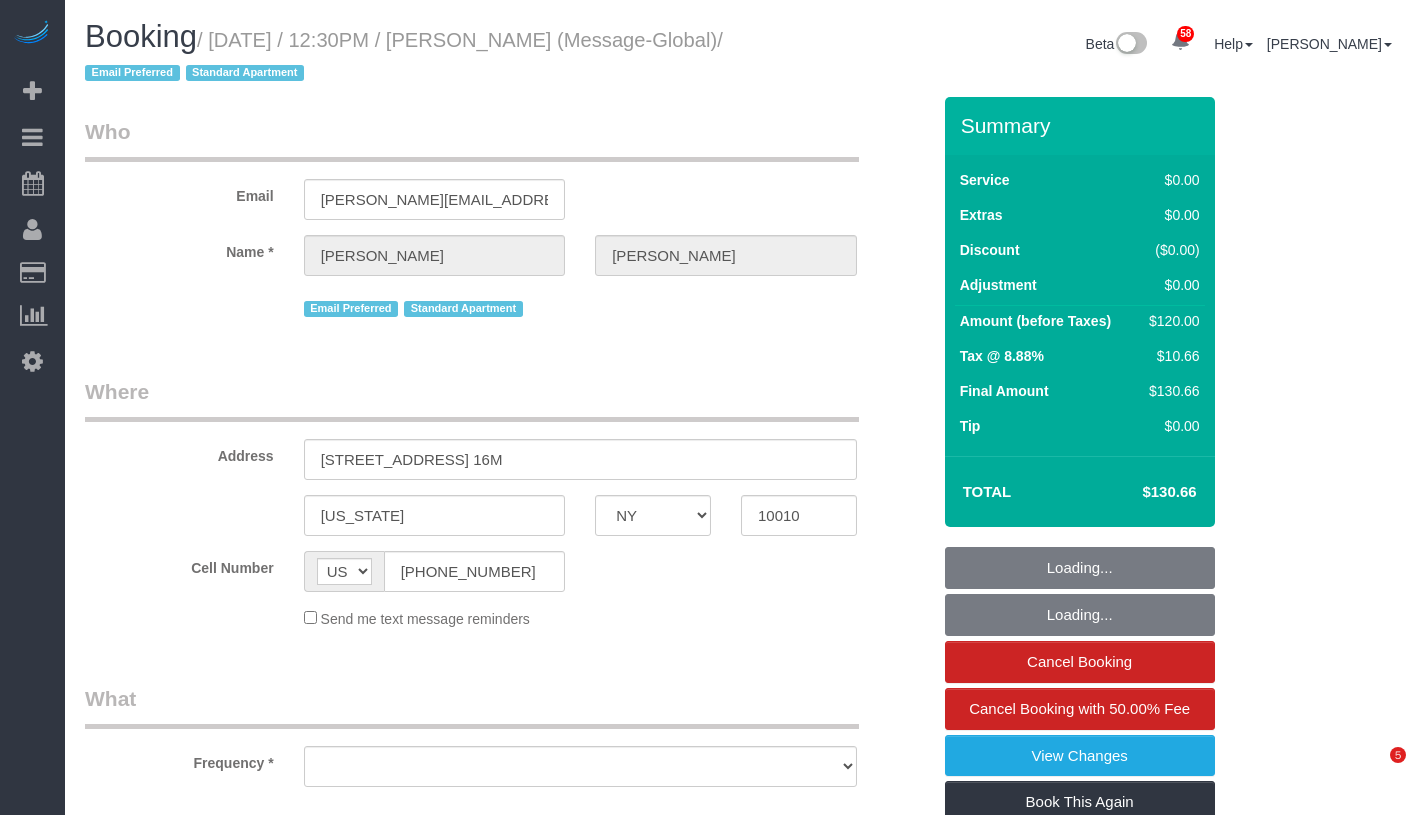 scroll, scrollTop: 0, scrollLeft: 0, axis: both 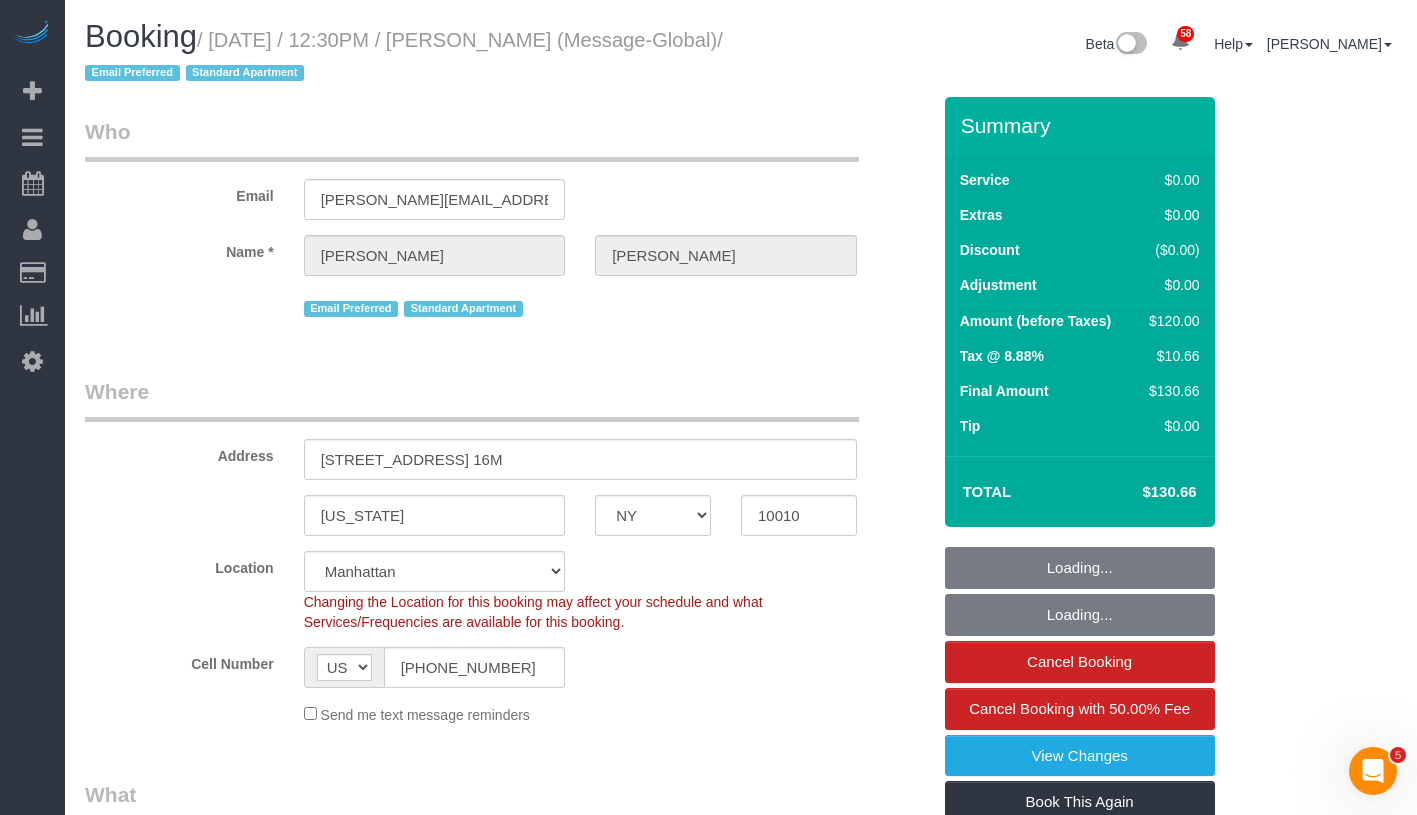 select on "object:825" 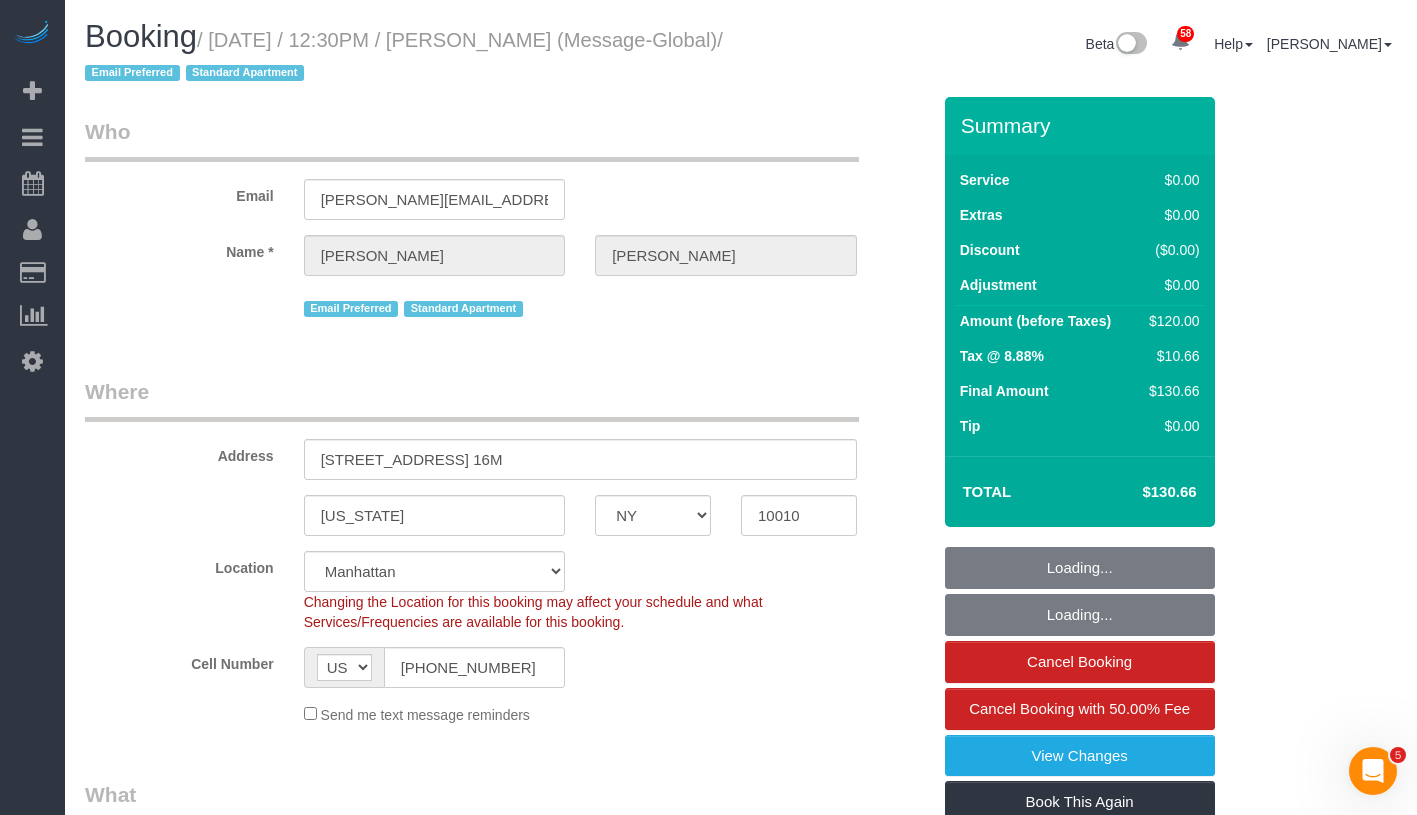 select on "number:89" 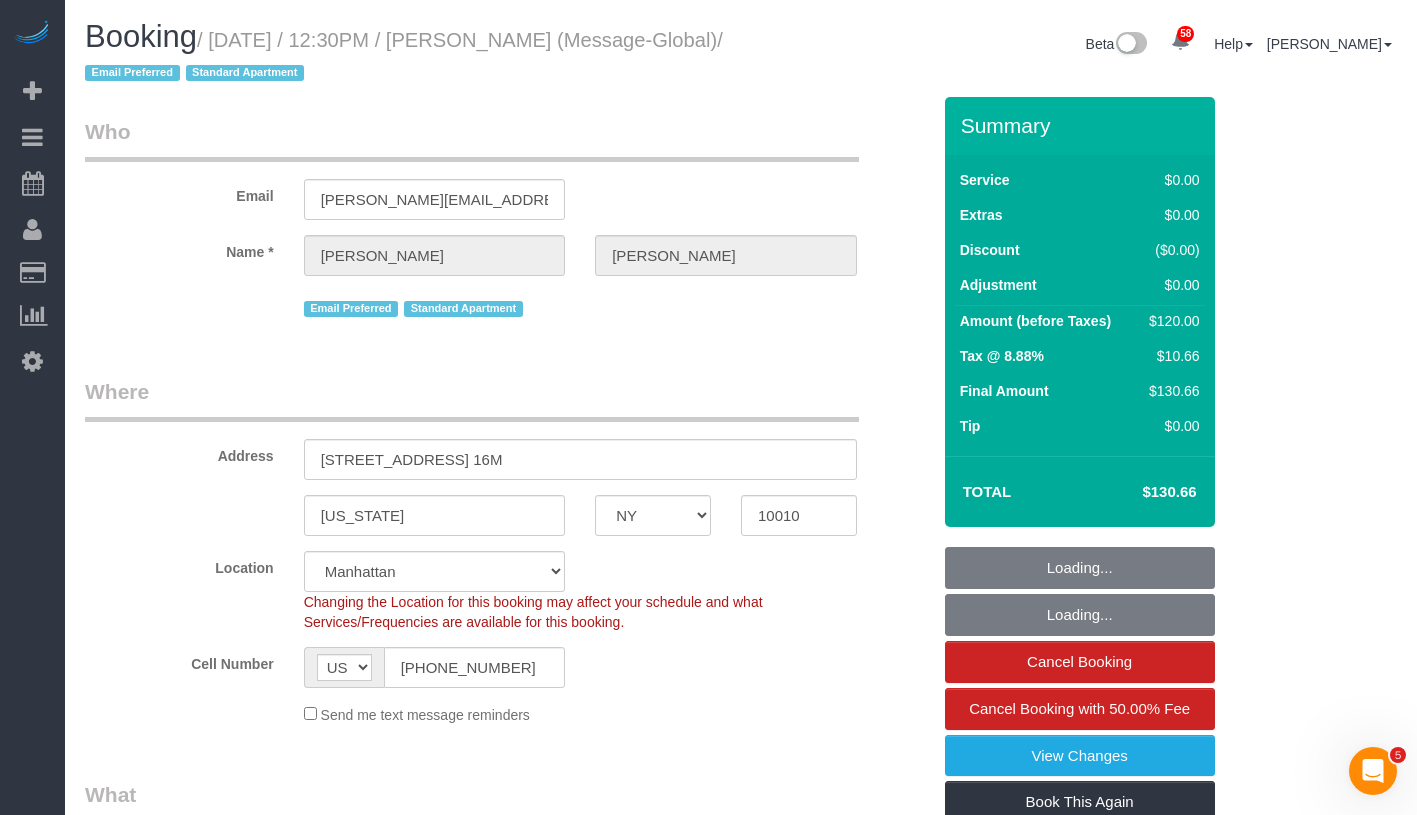 select on "object:1091" 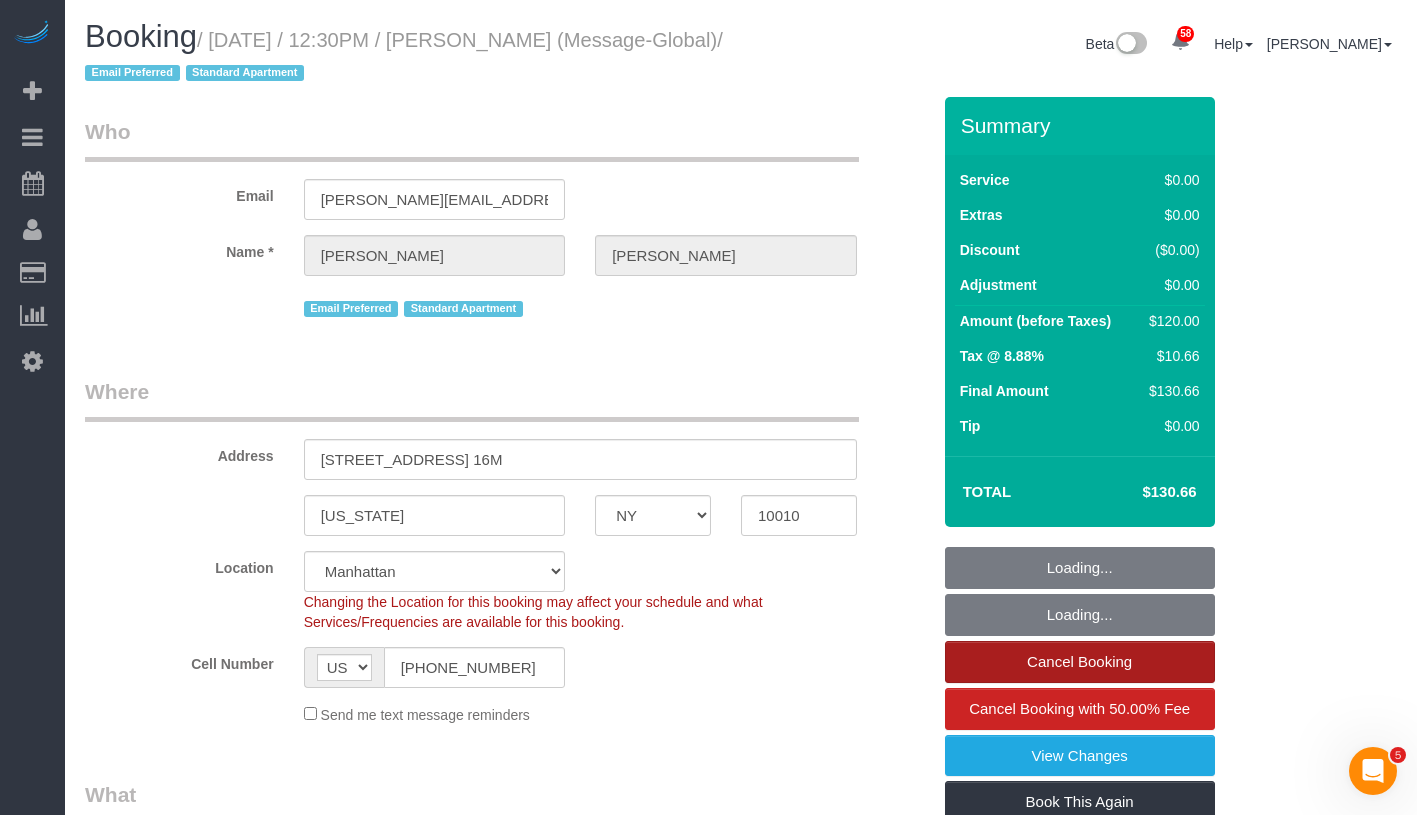 select on "string:stripe-pm_1MGPK64VGloSiKo74LnRnZc5" 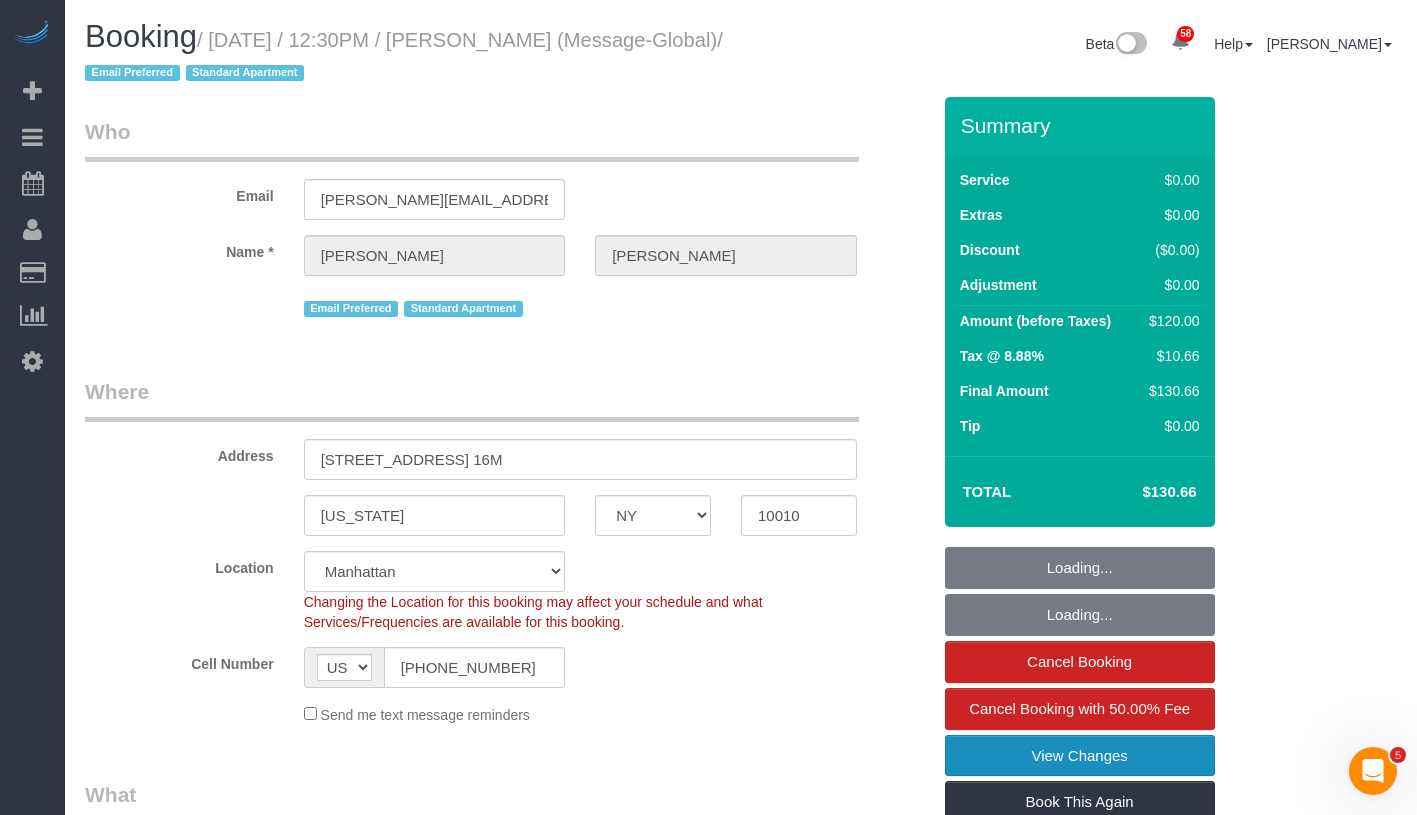 click on "View Changes" at bounding box center (1080, 756) 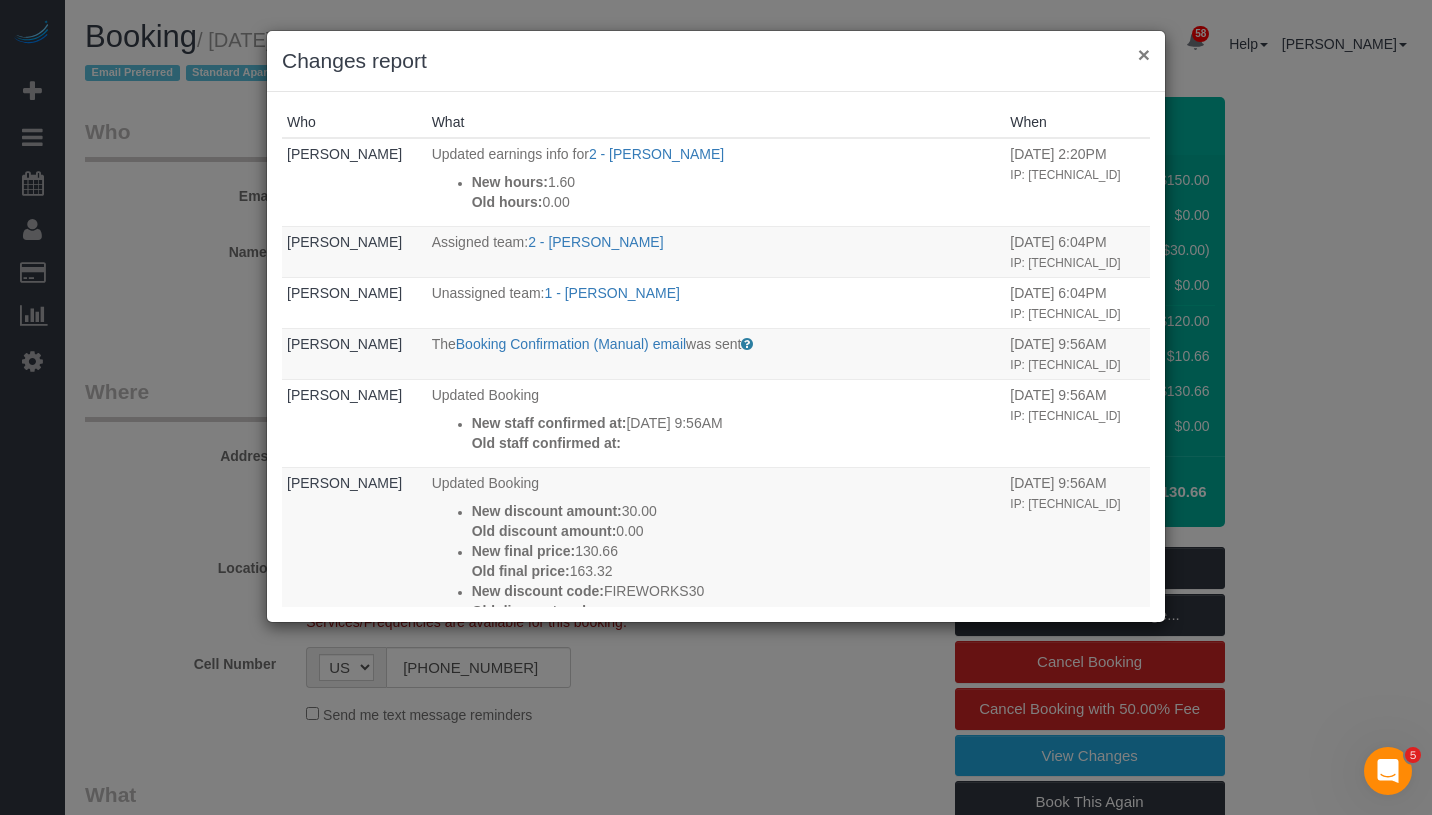 click on "×" at bounding box center [1144, 54] 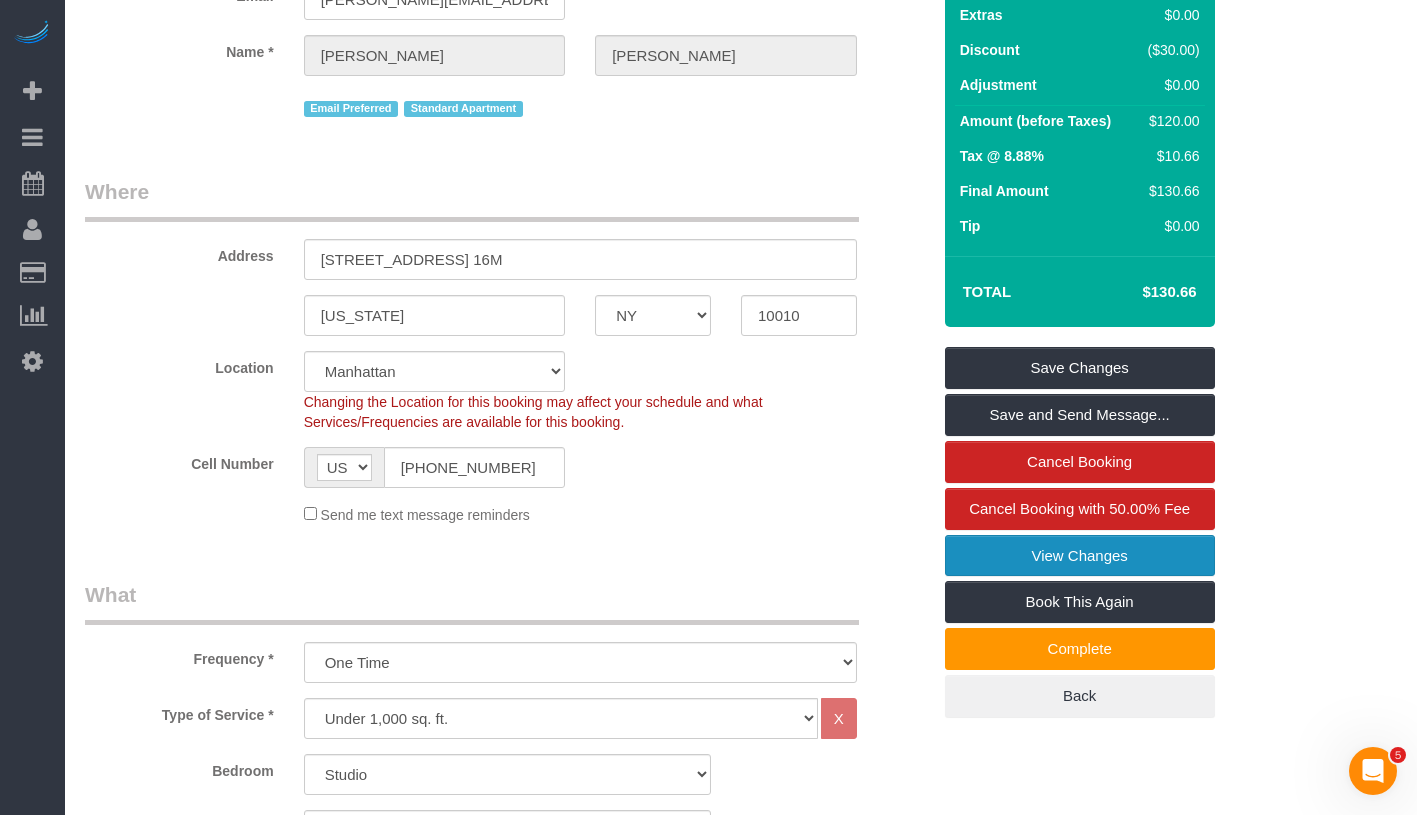 scroll, scrollTop: 35, scrollLeft: 0, axis: vertical 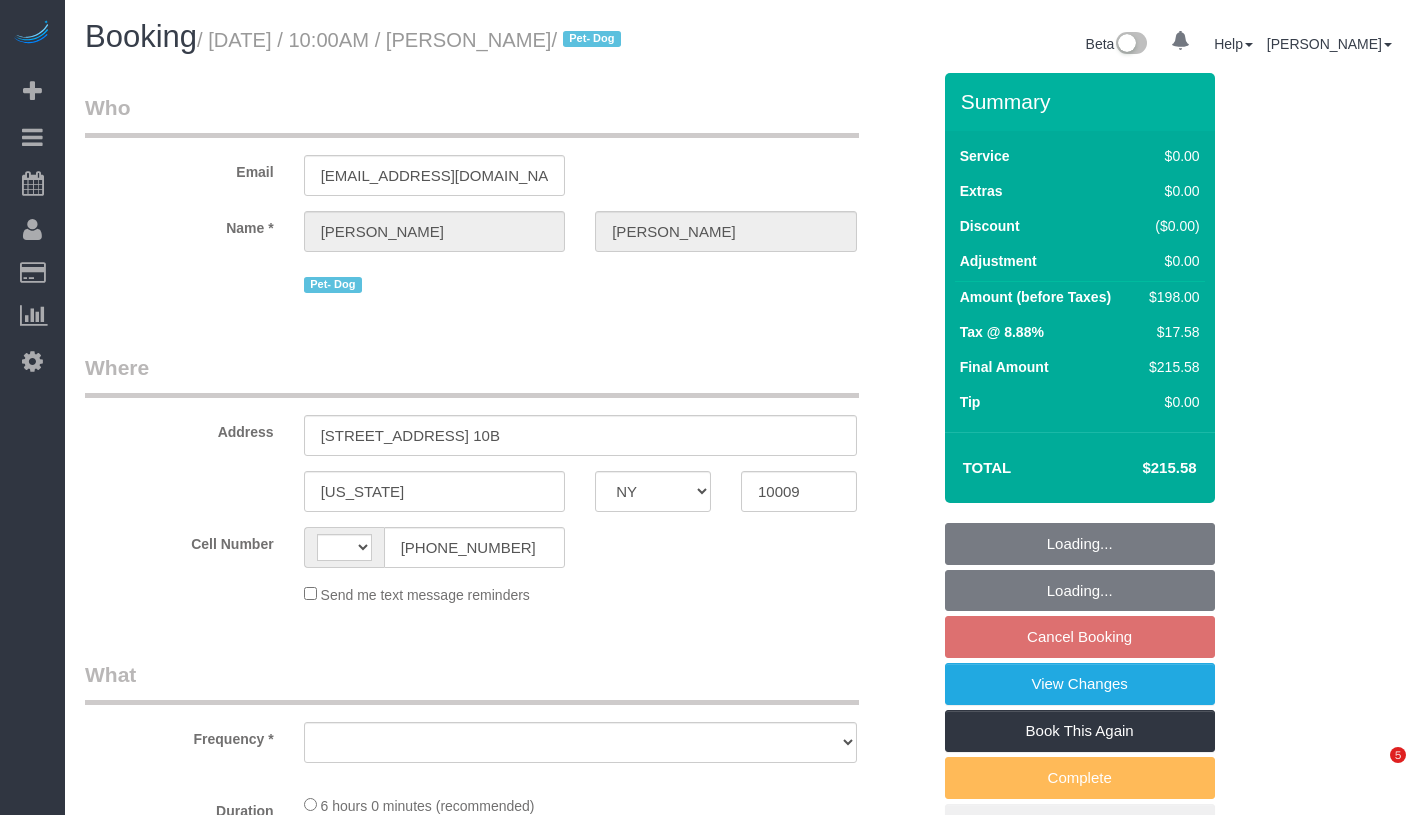 select on "NY" 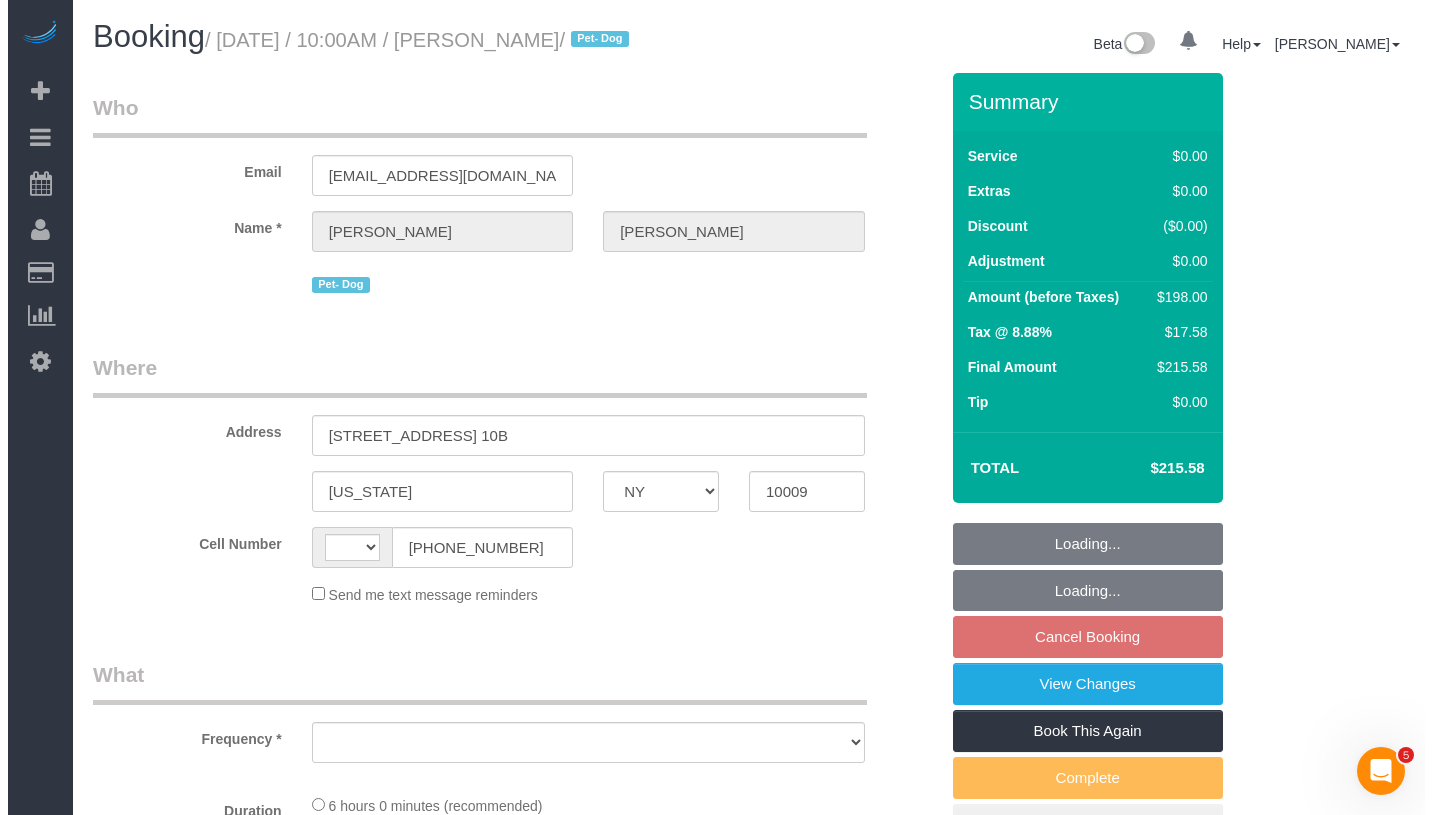 scroll, scrollTop: 0, scrollLeft: 0, axis: both 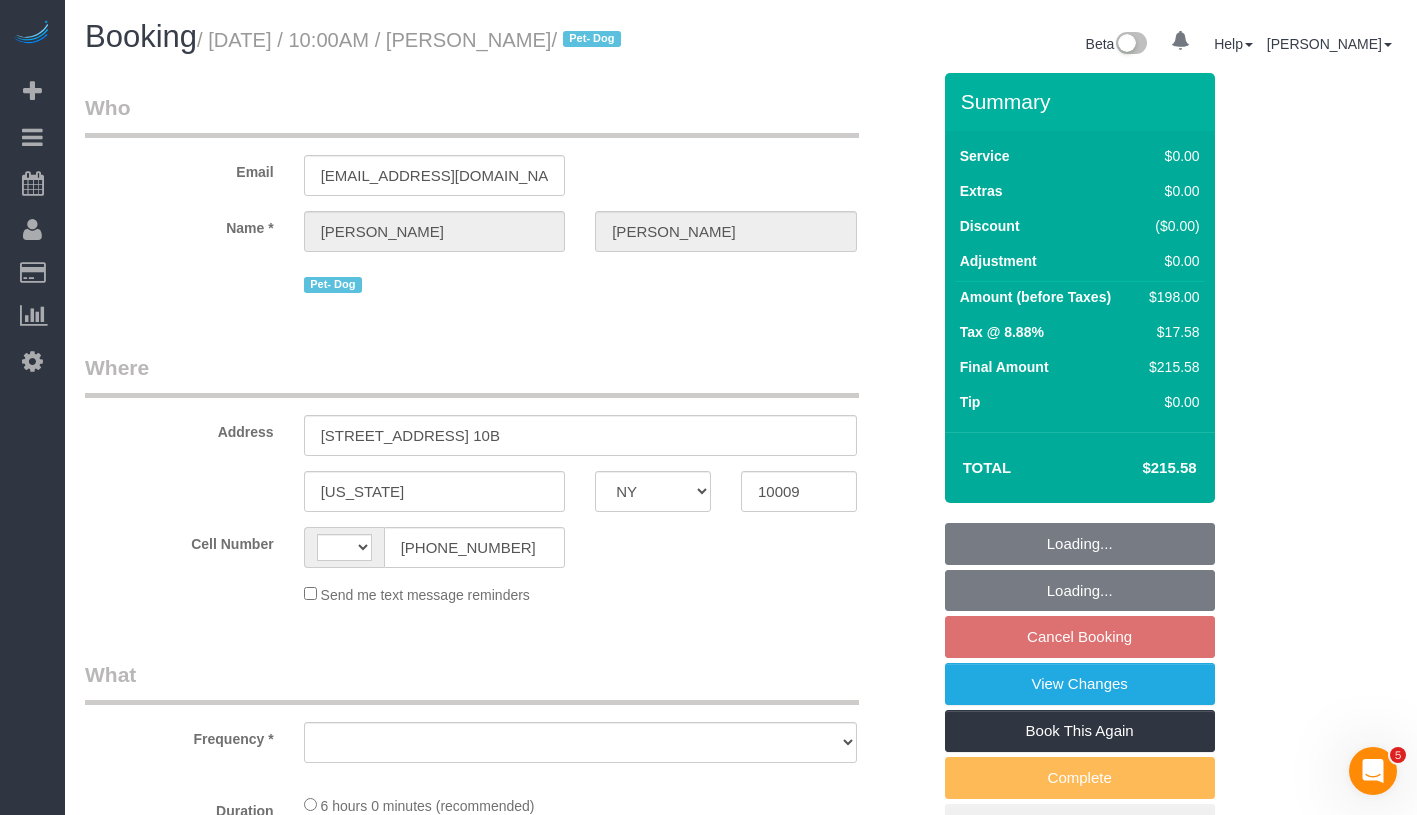 select on "object:493" 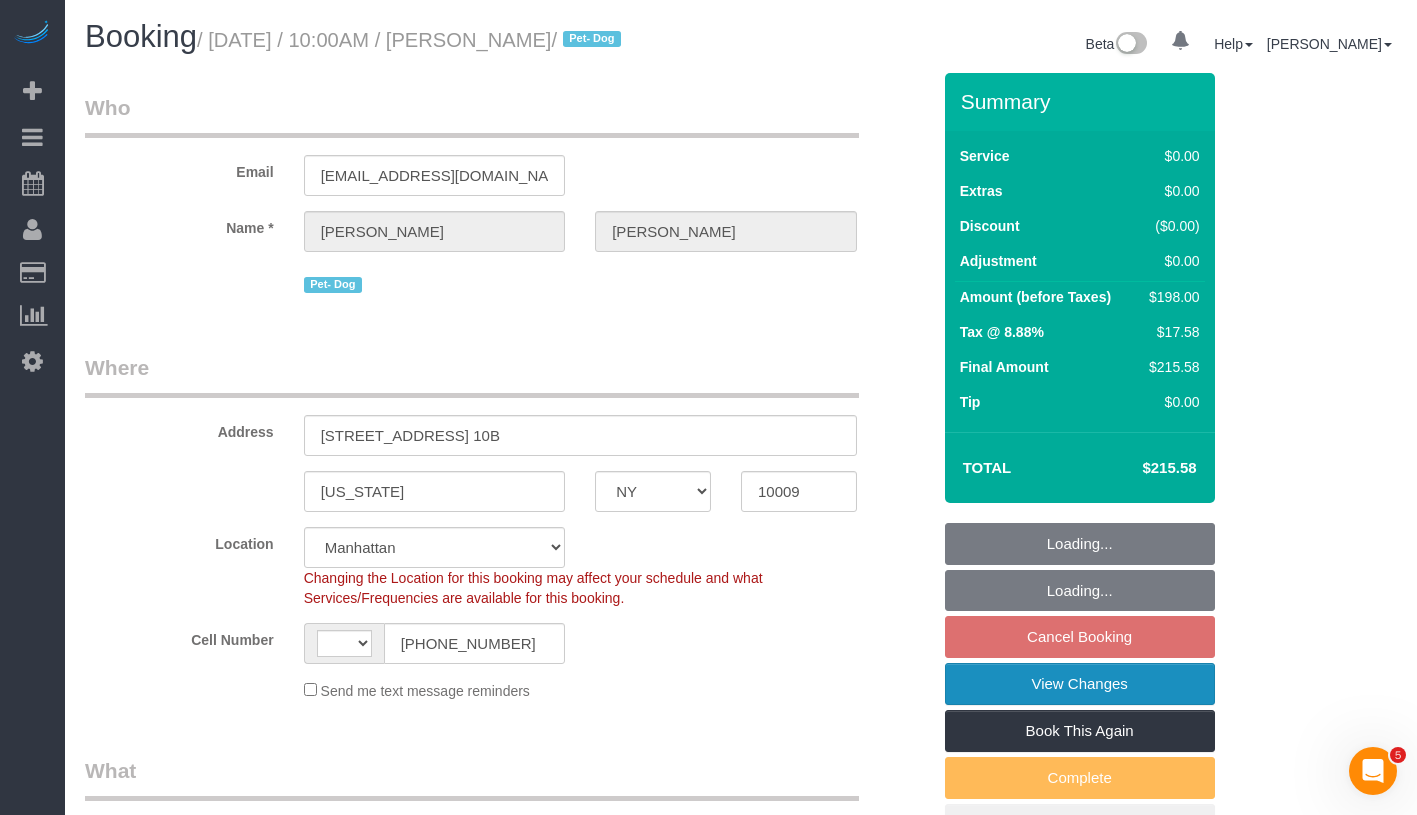 select on "string:[GEOGRAPHIC_DATA]" 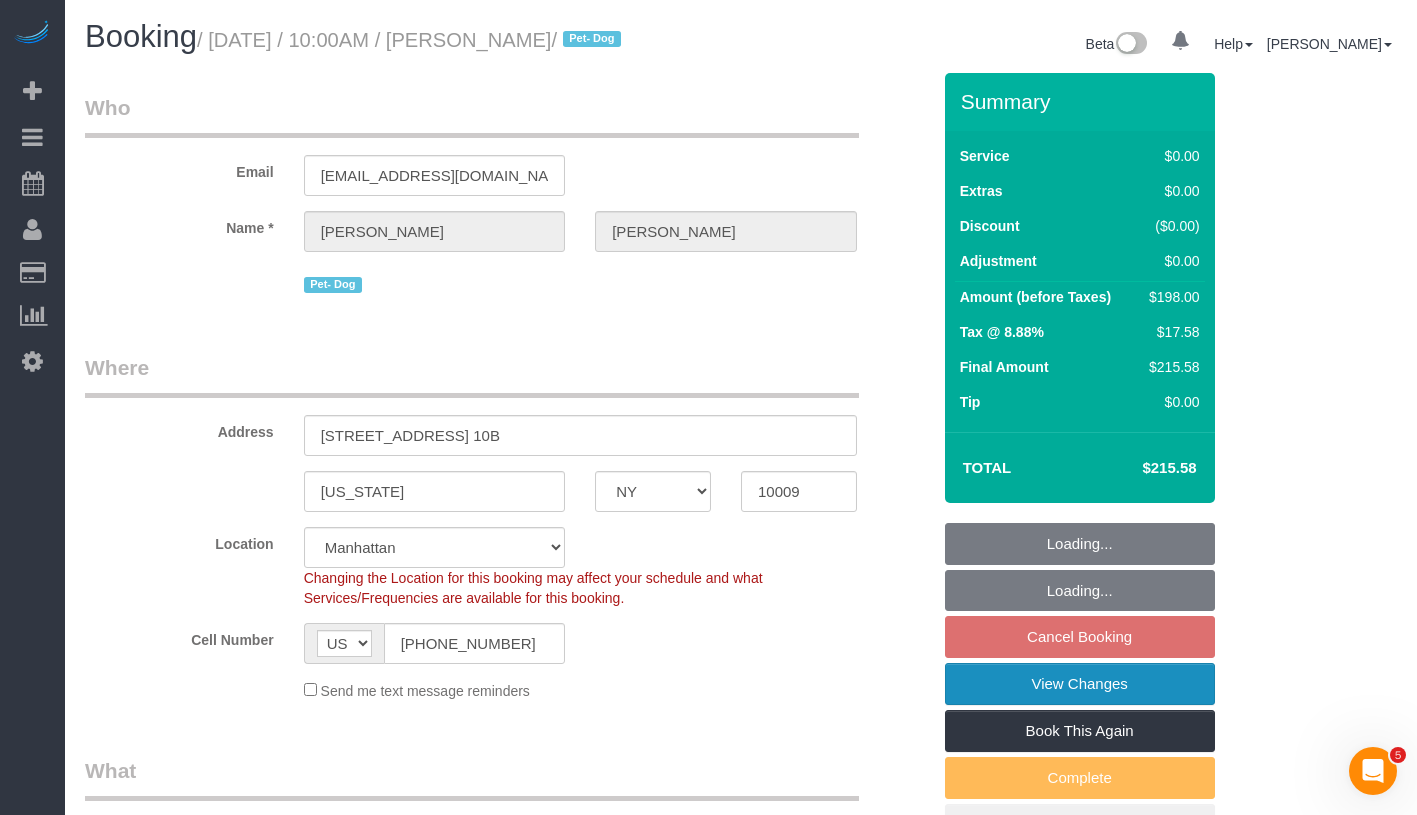 select on "object:1092" 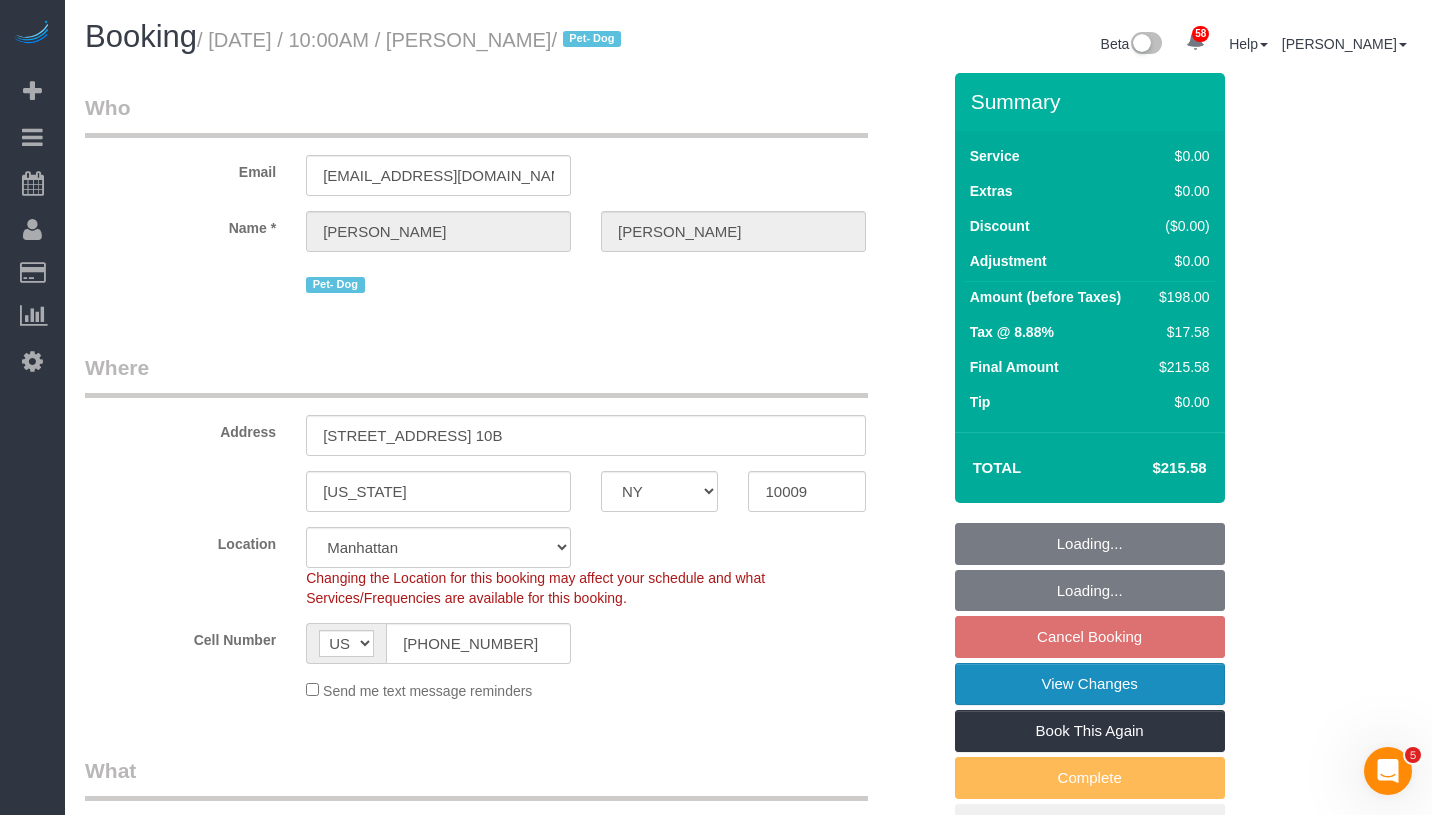 select on "spot3" 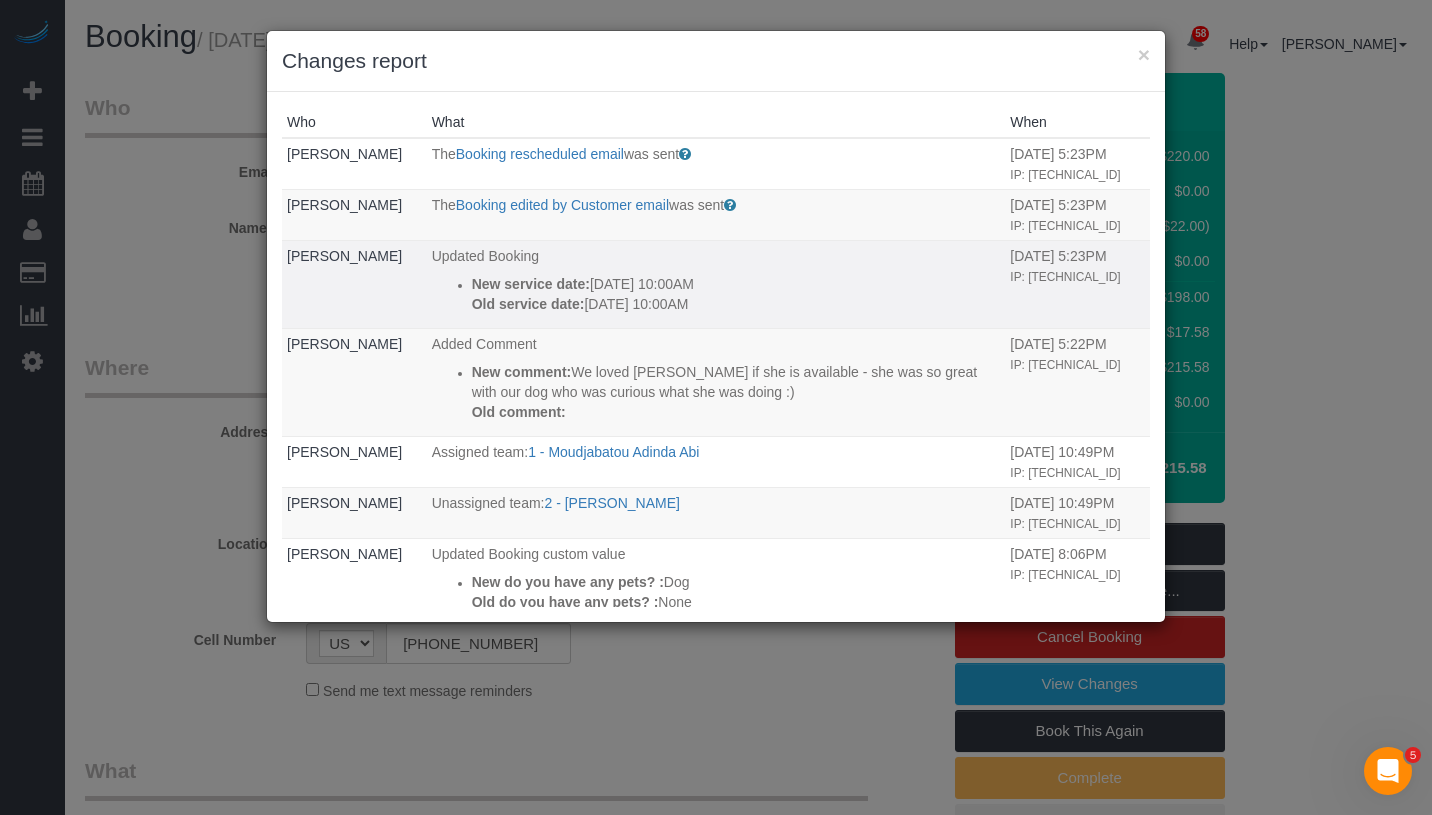 click on "Old service date:
[DATE] 10:00AM" at bounding box center (736, 304) 